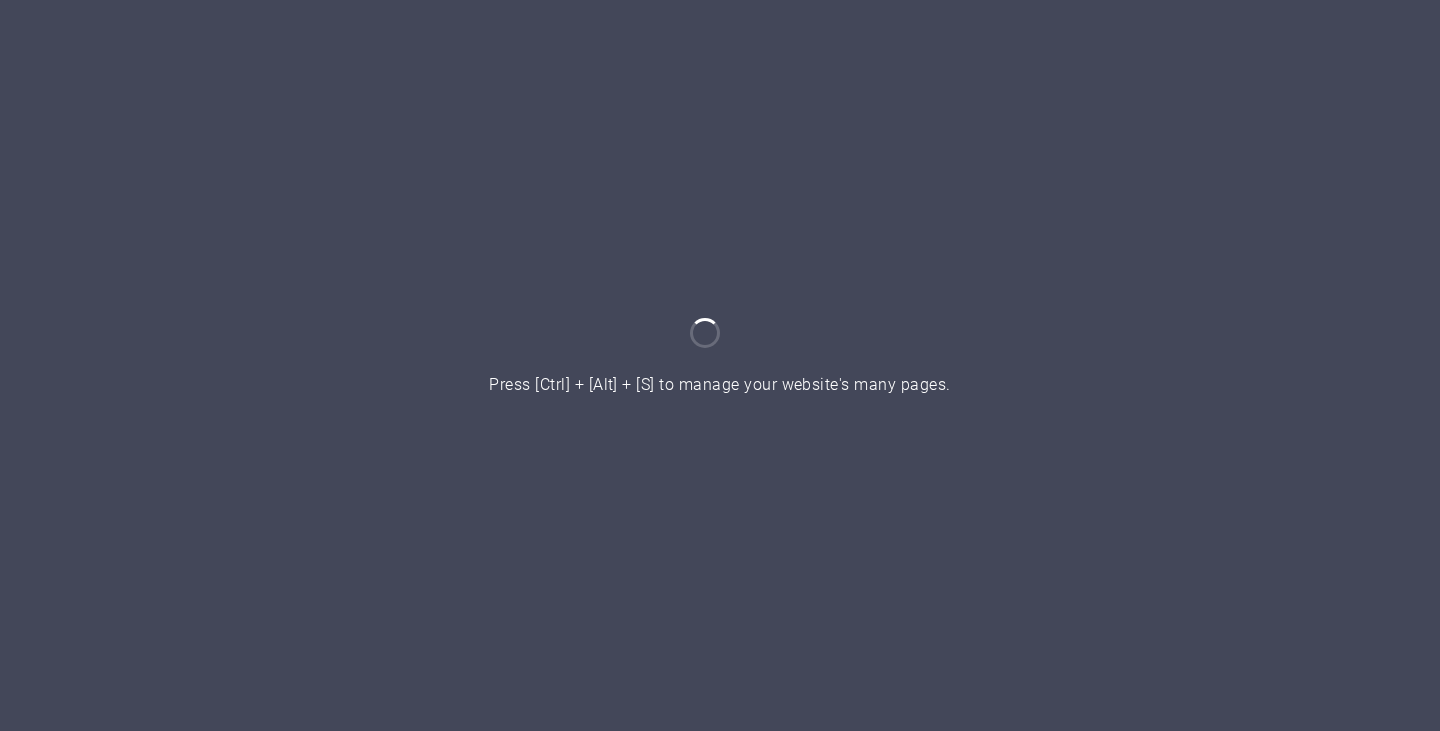 scroll, scrollTop: 0, scrollLeft: 0, axis: both 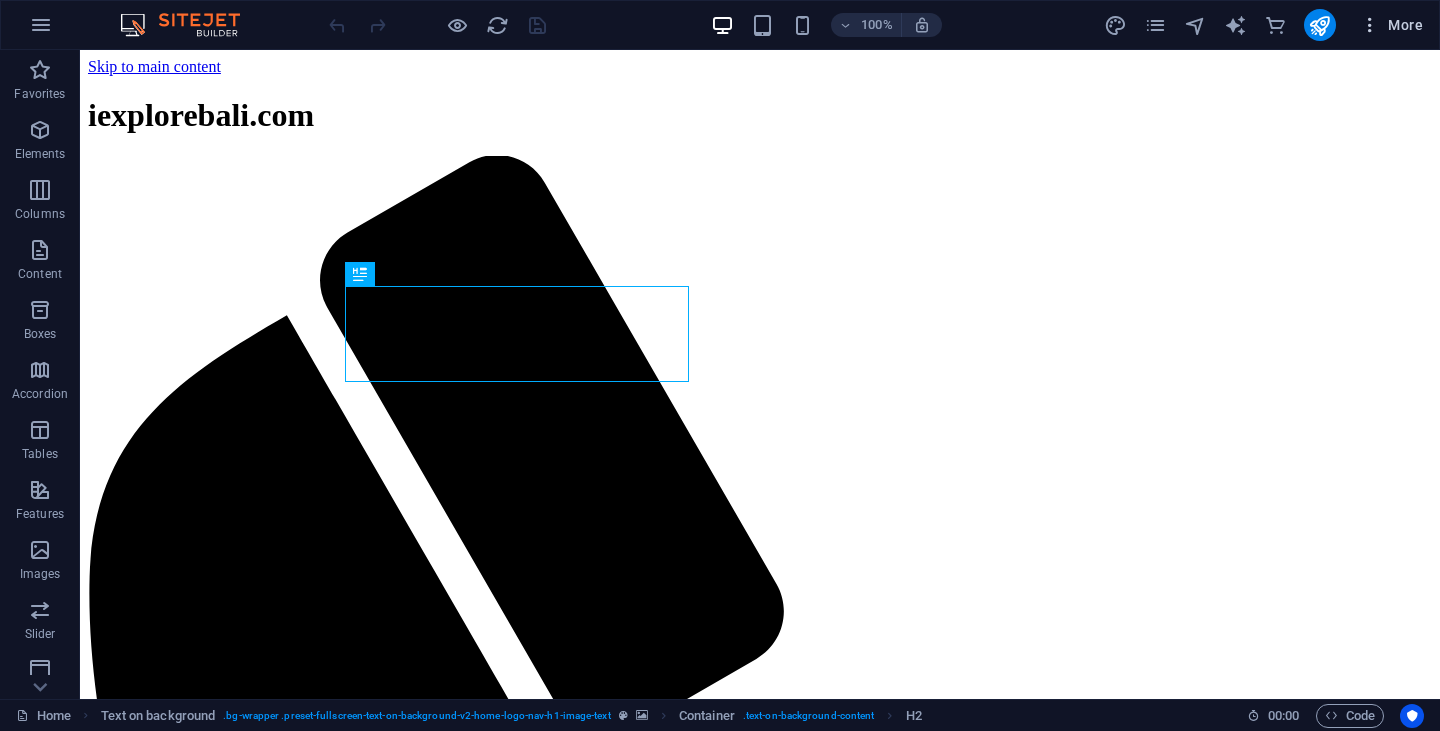 click at bounding box center [1370, 25] 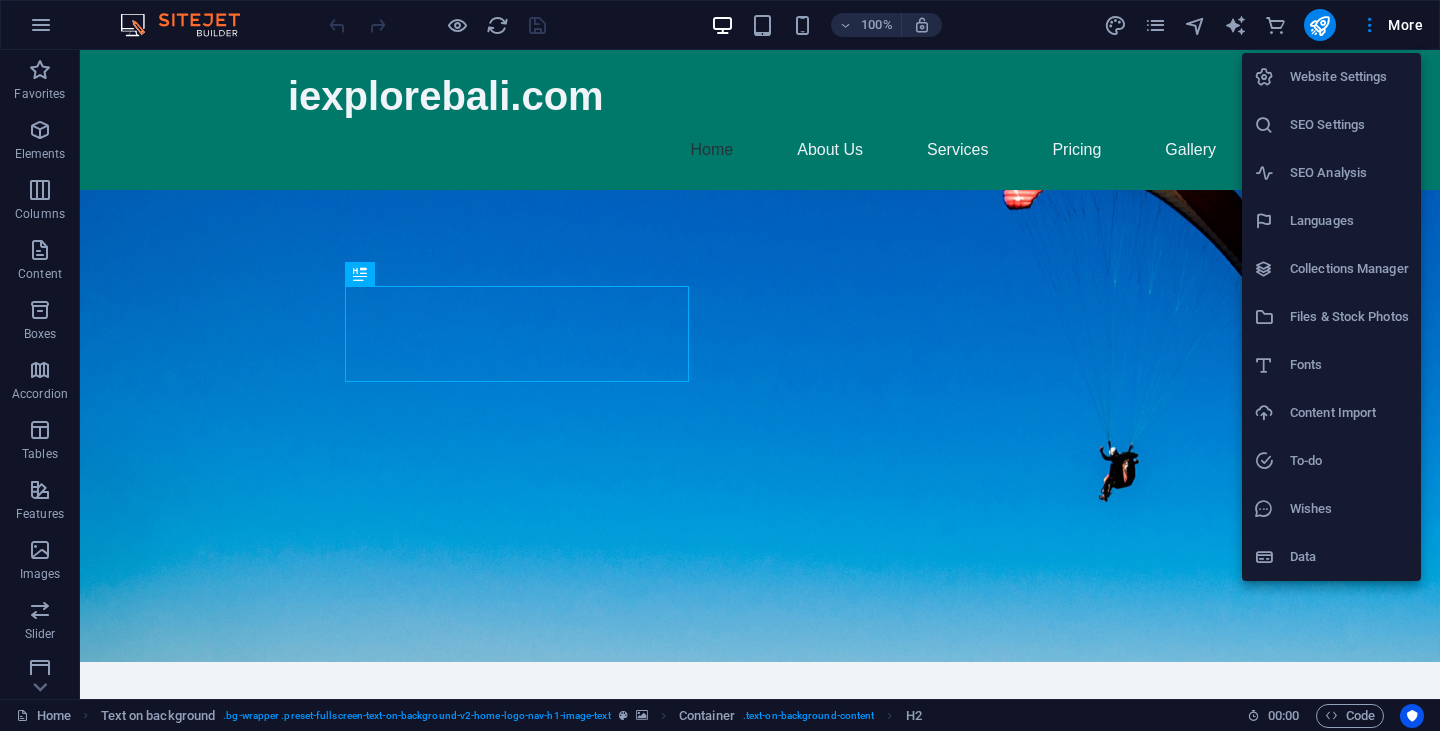 click on "Languages" at bounding box center (1349, 221) 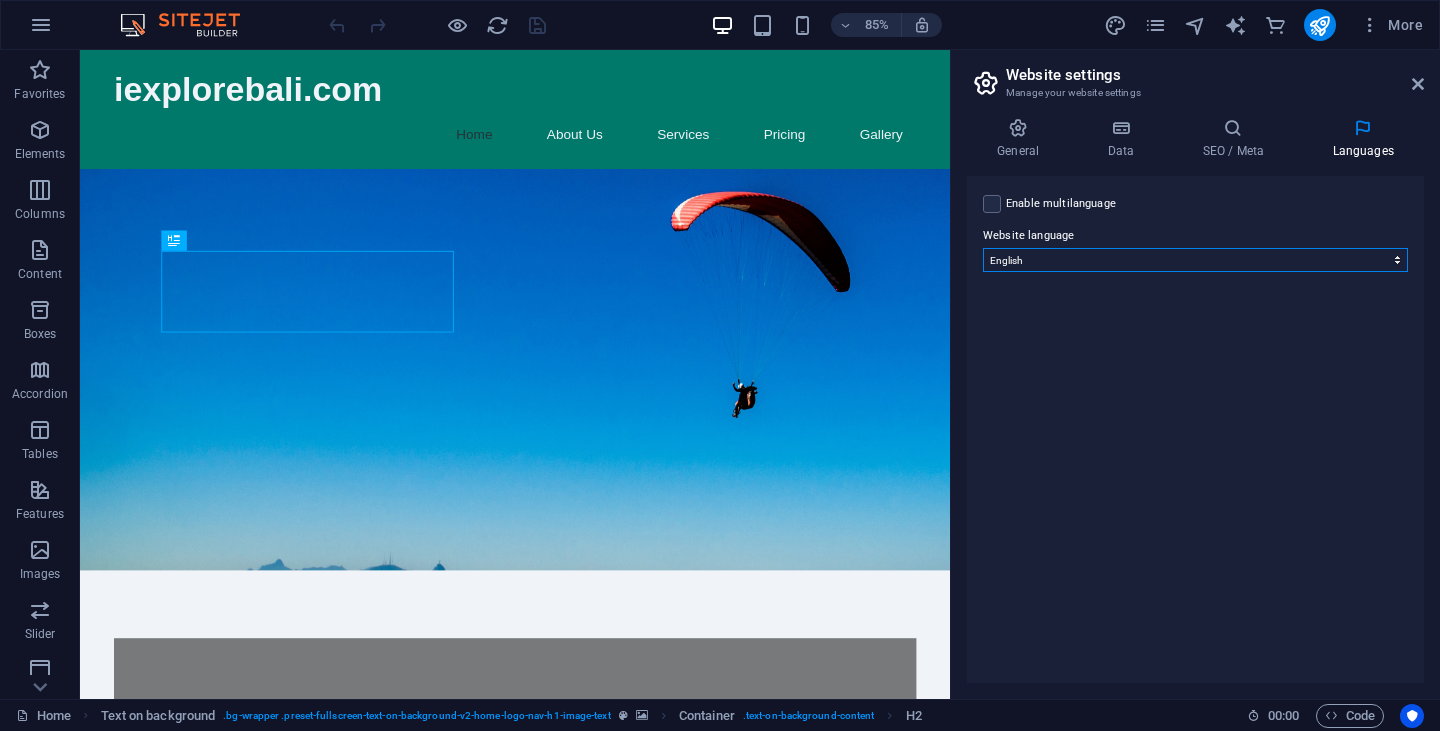 click on "Abkhazian Afar Afrikaans Akan Albanian Amharic Arabic Aragonese Armenian Assamese Avaric Avestan Aymara Azerbaijani Bambara Bashkir Basque Belarusian Bengali Bihari languages Bislama Bokmål Bosnian Breton Bulgarian Burmese Catalan Central Khmer Chamorro Chechen Chinese Church Slavic Chuvash Cornish Corsican Cree Croatian Czech Danish Dutch Dzongkha English Esperanto Estonian Ewe Faroese Farsi (Persian) Fijian Finnish French Fulah Gaelic Galician Ganda Georgian German Greek Greenlandic Guaraní Gujarati Haitian Creole Hausa Hebrew Herero Hindi Hiri Motu Hungarian Icelandic Ido Igbo Indonesian Interlingua Interlingue Inuktitut Inupiaq Irish Italian Japanese Javanese Kannada Kanuri Kashmiri Kazakh Kikuyu Kinyarwanda Komi Kongo Korean Kurdish Kwanyama Kyrgyz Lao Latin Latvian Limburgish Lingala Lithuanian Luba-Katanga Luxembourgish Macedonian Malagasy Malay Malayalam Maldivian Maltese Manx Maori Marathi Marshallese Mongolian Nauru Navajo Ndonga Nepali North Ndebele Northern Sami Norwegian Norwegian Nynorsk Nuosu" at bounding box center [1195, 260] 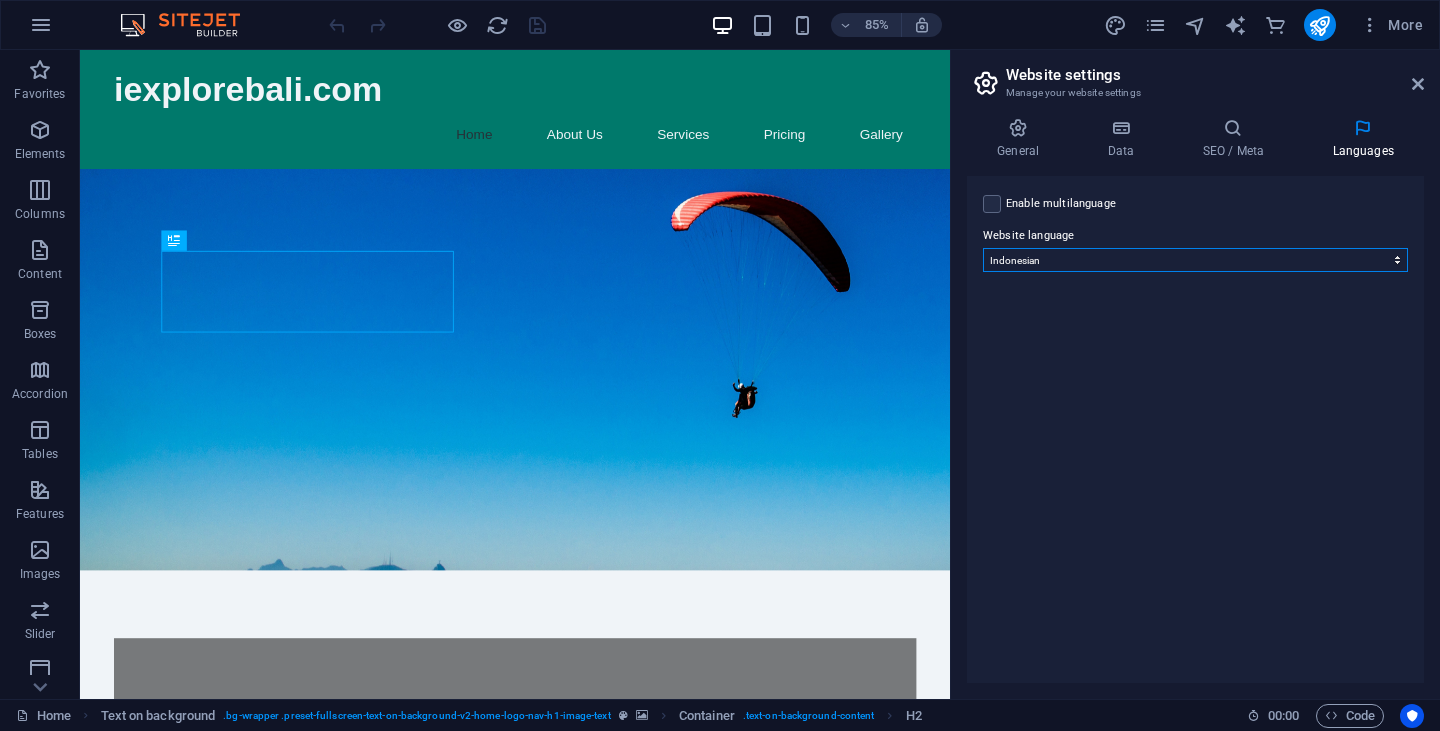 click on "Abkhazian Afar Afrikaans Akan Albanian Amharic Arabic Aragonese Armenian Assamese Avaric Avestan Aymara Azerbaijani Bambara Bashkir Basque Belarusian Bengali Bihari languages Bislama Bokmål Bosnian Breton Bulgarian Burmese Catalan Central Khmer Chamorro Chechen Chinese Church Slavic Chuvash Cornish Corsican Cree Croatian Czech Danish Dutch Dzongkha English Esperanto Estonian Ewe Faroese Farsi (Persian) Fijian Finnish French Fulah Gaelic Galician Ganda Georgian German Greek Greenlandic Guaraní Gujarati Haitian Creole Hausa Hebrew Herero Hindi Hiri Motu Hungarian Icelandic Ido Igbo Indonesian Interlingua Interlingue Inuktitut Inupiaq Irish Italian Japanese Javanese Kannada Kanuri Kashmiri Kazakh Kikuyu Kinyarwanda Komi Kongo Korean Kurdish Kwanyama Kyrgyz Lao Latin Latvian Limburgish Lingala Lithuanian Luba-Katanga Luxembourgish Macedonian Malagasy Malay Malayalam Maldivian Maltese Manx Maori Marathi Marshallese Mongolian Nauru Navajo Ndonga Nepali North Ndebele Northern Sami Norwegian Norwegian Nynorsk Nuosu" at bounding box center (1195, 260) 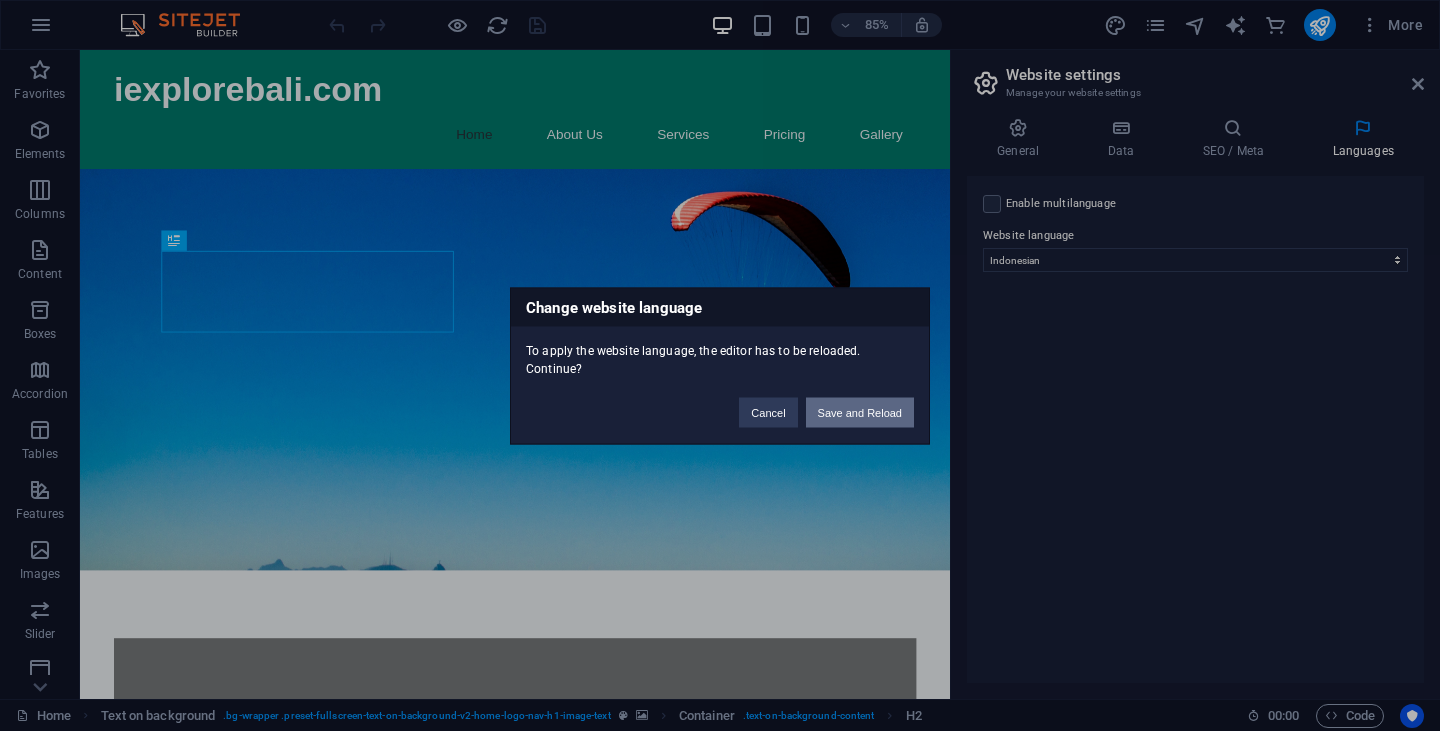 click on "Save and Reload" at bounding box center (860, 412) 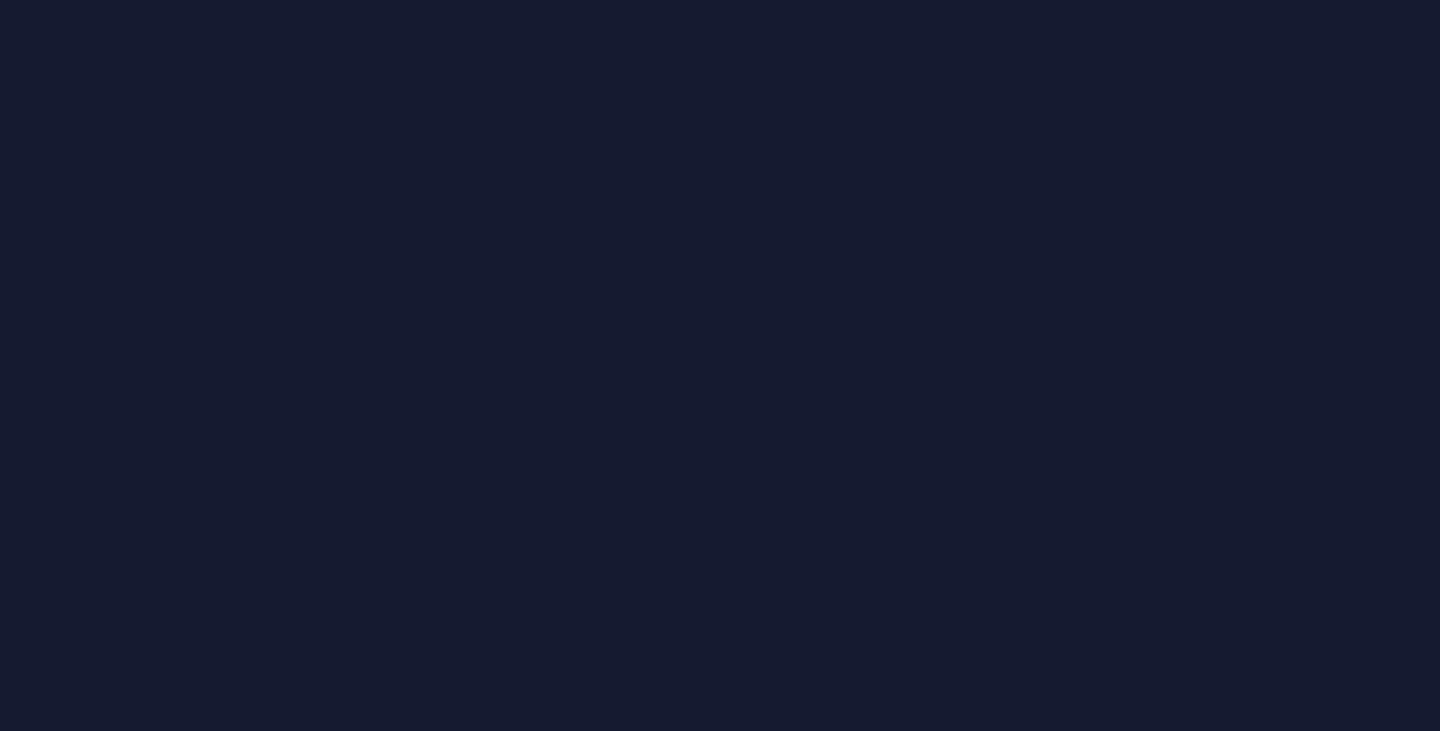 scroll, scrollTop: 0, scrollLeft: 0, axis: both 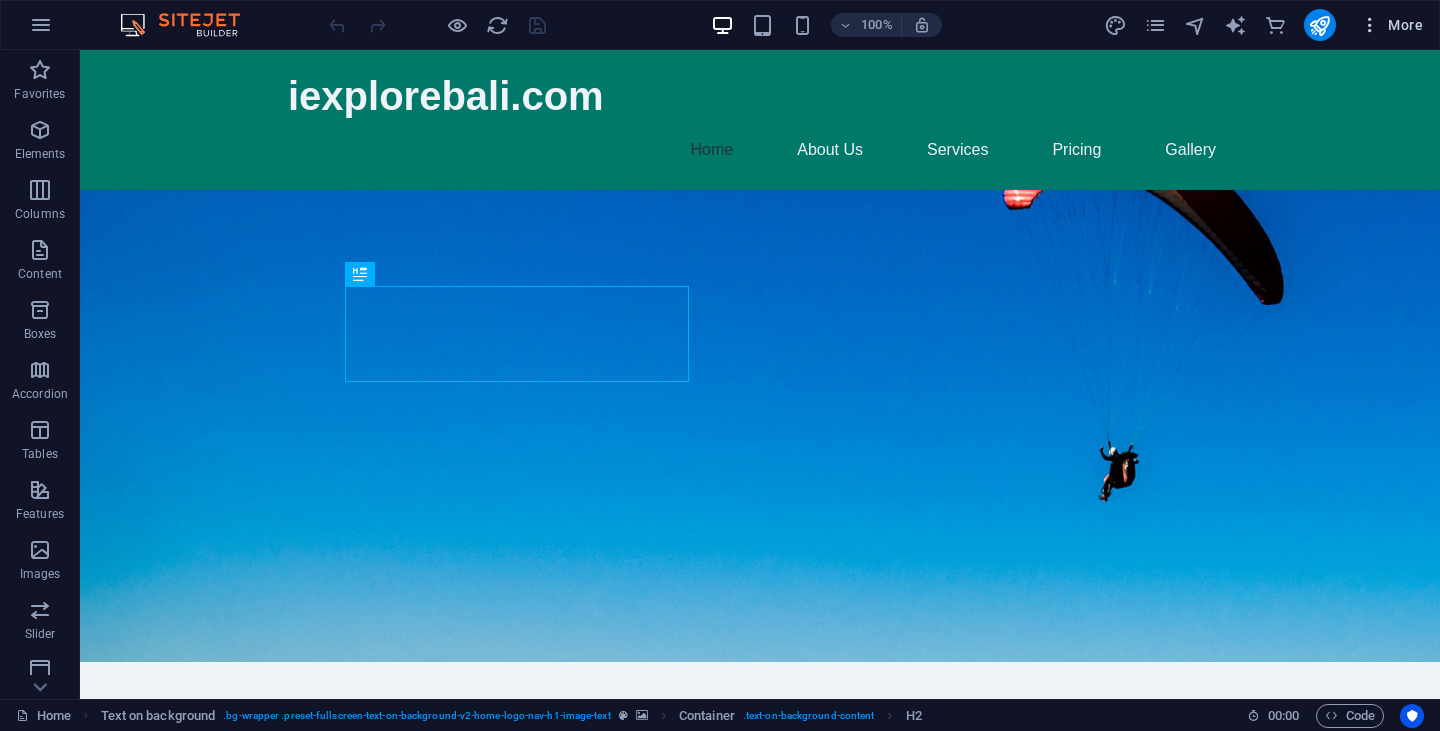 click on "More" at bounding box center (1391, 25) 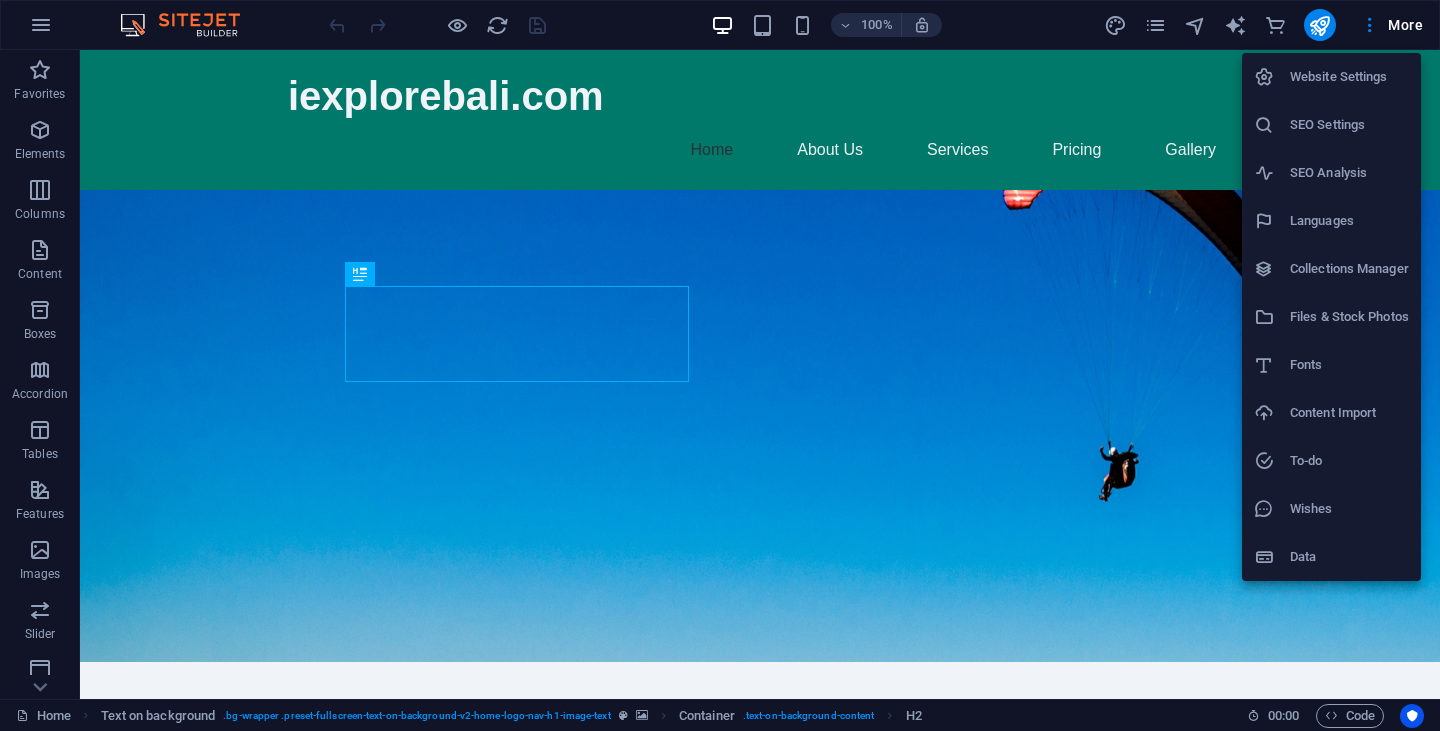 click on "Languages" at bounding box center [1349, 221] 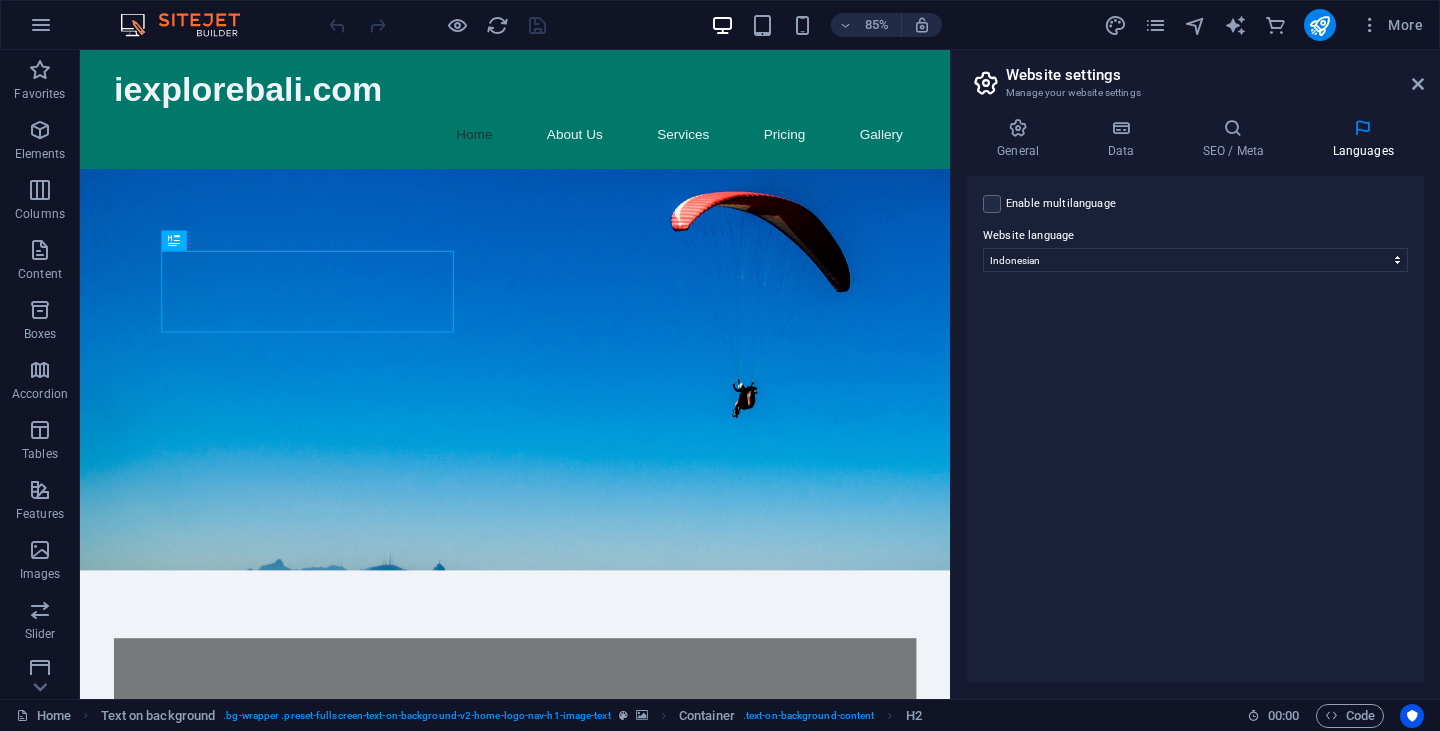 click on "Enable multilanguage To disable multilanguage delete all languages until only one language remains." at bounding box center [1195, 204] 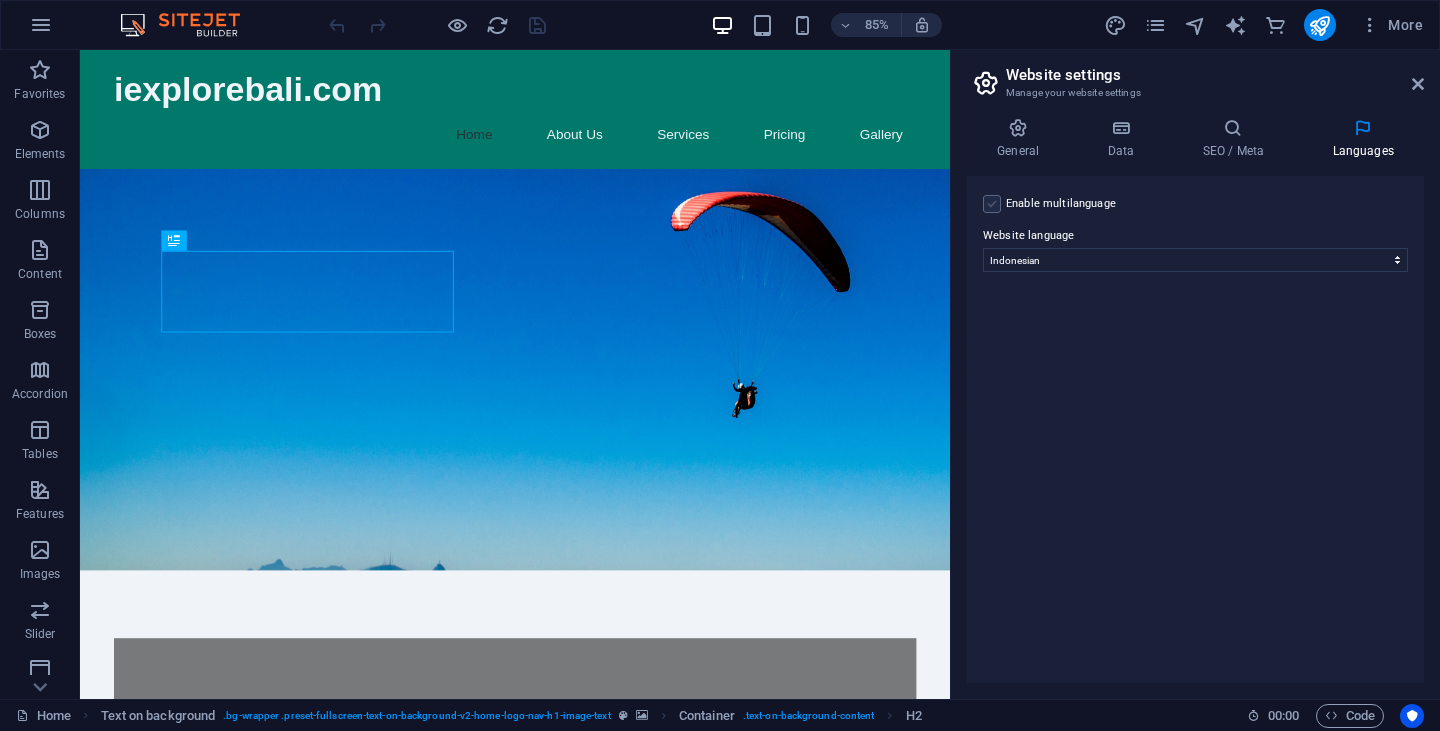click at bounding box center [992, 204] 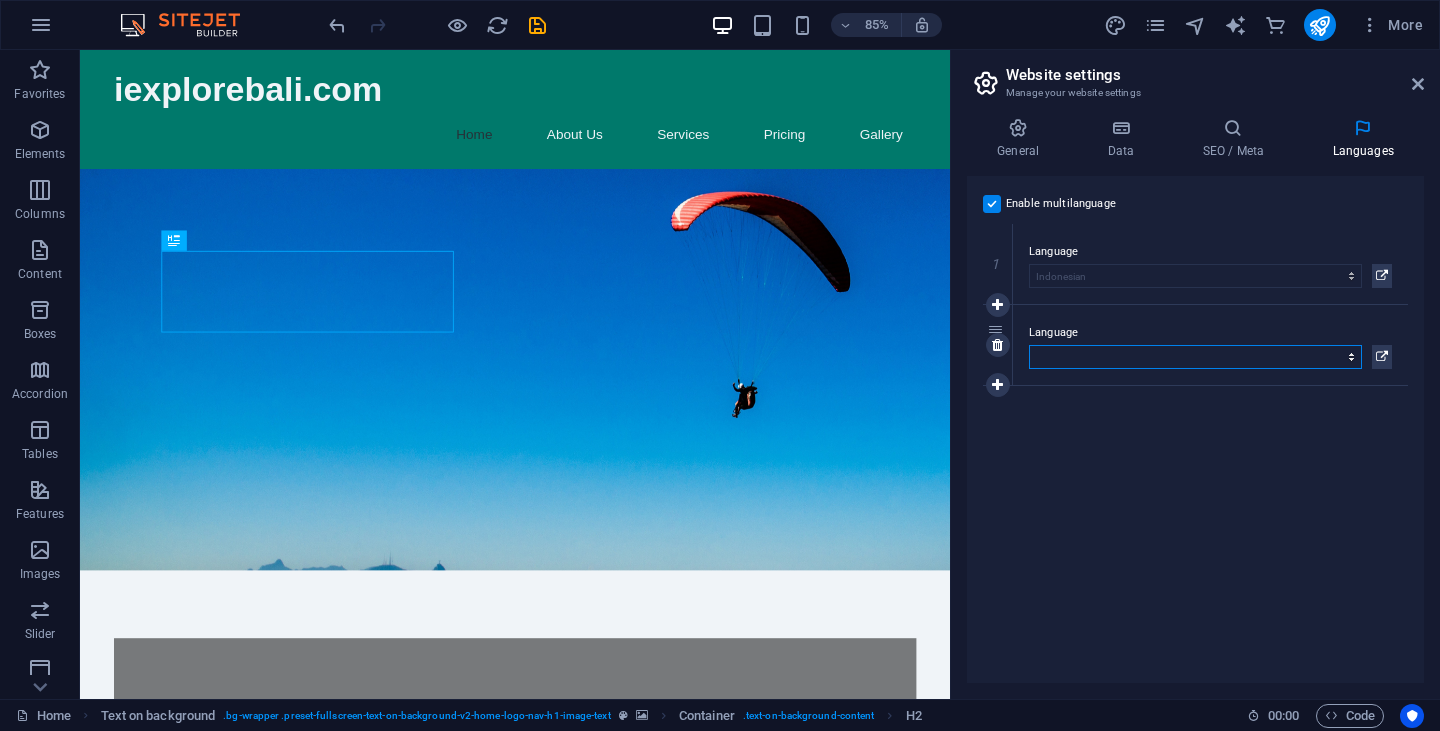 click on "Abkhazian Afar Afrikaans Akan Albanian Amharic Arabic Aragonese Armenian Assamese Avaric Avestan Aymara Azerbaijani Bambara Bashkir Basque Belarusian Bengali Bihari languages Bislama Bokmål Bosnian Breton Bulgarian Burmese Catalan Central Khmer Chamorro Chechen Chinese Church Slavic Chuvash Cornish Corsican Cree Croatian Czech Danish Dutch Dzongkha English Esperanto Estonian Ewe Faroese Farsi (Persian) Fijian Finnish French Fulah Gaelic Galician Ganda Georgian German Greek Greenlandic Guaraní Gujarati Haitian Creole Hausa Hebrew Herero Hindi Hiri Motu Hungarian Icelandic Ido Igbo Indonesian Interlingua Interlingue Inuktitut Inupiaq Irish Italian Japanese Javanese Kannada Kanuri Kashmiri Kazakh Kikuyu Kinyarwanda Komi Kongo Korean Kurdish Kwanyama Kyrgyz Lao Latin Latvian Limburgish Lingala Lithuanian Luba-Katanga Luxembourgish Macedonian Malagasy Malay Malayalam Maldivian Maltese Manx Maori Marathi Marshallese Mongolian Nauru Navajo Ndonga Nepali North Ndebele Northern Sami Norwegian Norwegian Nynorsk Nuosu" at bounding box center [1195, 357] 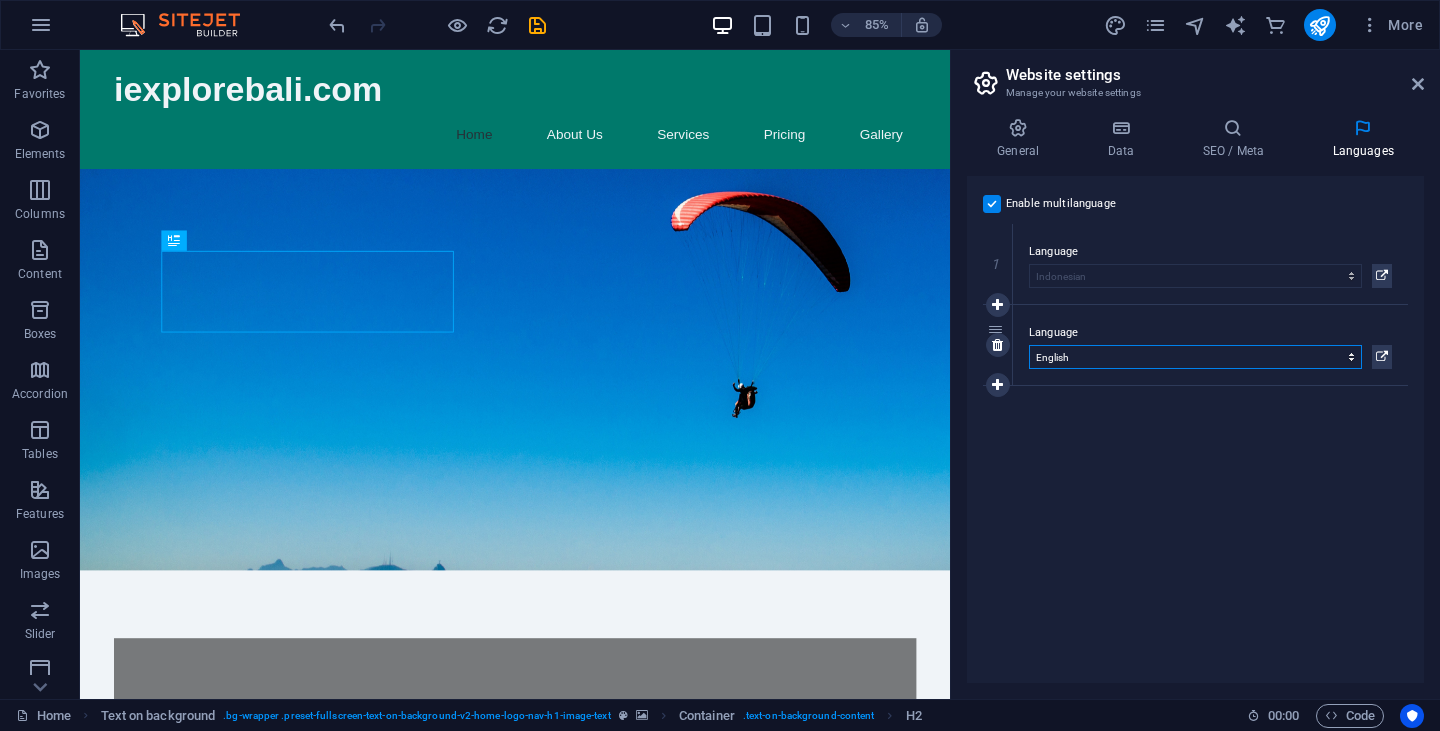 click on "Abkhazian Afar Afrikaans Akan Albanian Amharic Arabic Aragonese Armenian Assamese Avaric Avestan Aymara Azerbaijani Bambara Bashkir Basque Belarusian Bengali Bihari languages Bislama Bokmål Bosnian Breton Bulgarian Burmese Catalan Central Khmer Chamorro Chechen Chinese Church Slavic Chuvash Cornish Corsican Cree Croatian Czech Danish Dutch Dzongkha English Esperanto Estonian Ewe Faroese Farsi (Persian) Fijian Finnish French Fulah Gaelic Galician Ganda Georgian German Greek Greenlandic Guaraní Gujarati Haitian Creole Hausa Hebrew Herero Hindi Hiri Motu Hungarian Icelandic Ido Igbo Indonesian Interlingua Interlingue Inuktitut Inupiaq Irish Italian Japanese Javanese Kannada Kanuri Kashmiri Kazakh Kikuyu Kinyarwanda Komi Kongo Korean Kurdish Kwanyama Kyrgyz Lao Latin Latvian Limburgish Lingala Lithuanian Luba-Katanga Luxembourgish Macedonian Malagasy Malay Malayalam Maldivian Maltese Manx Maori Marathi Marshallese Mongolian Nauru Navajo Ndonga Nepali North Ndebele Northern Sami Norwegian Norwegian Nynorsk Nuosu" at bounding box center (1195, 357) 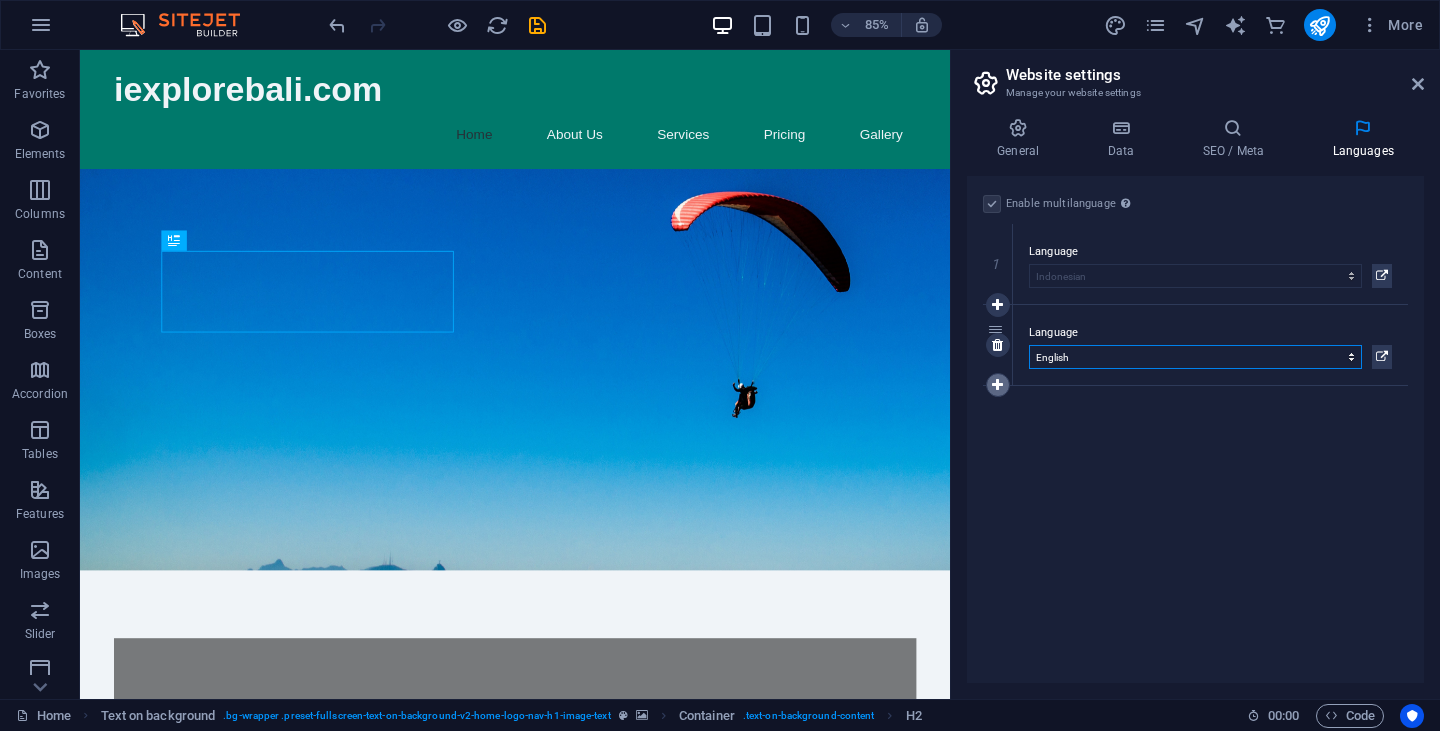 click at bounding box center (997, 385) 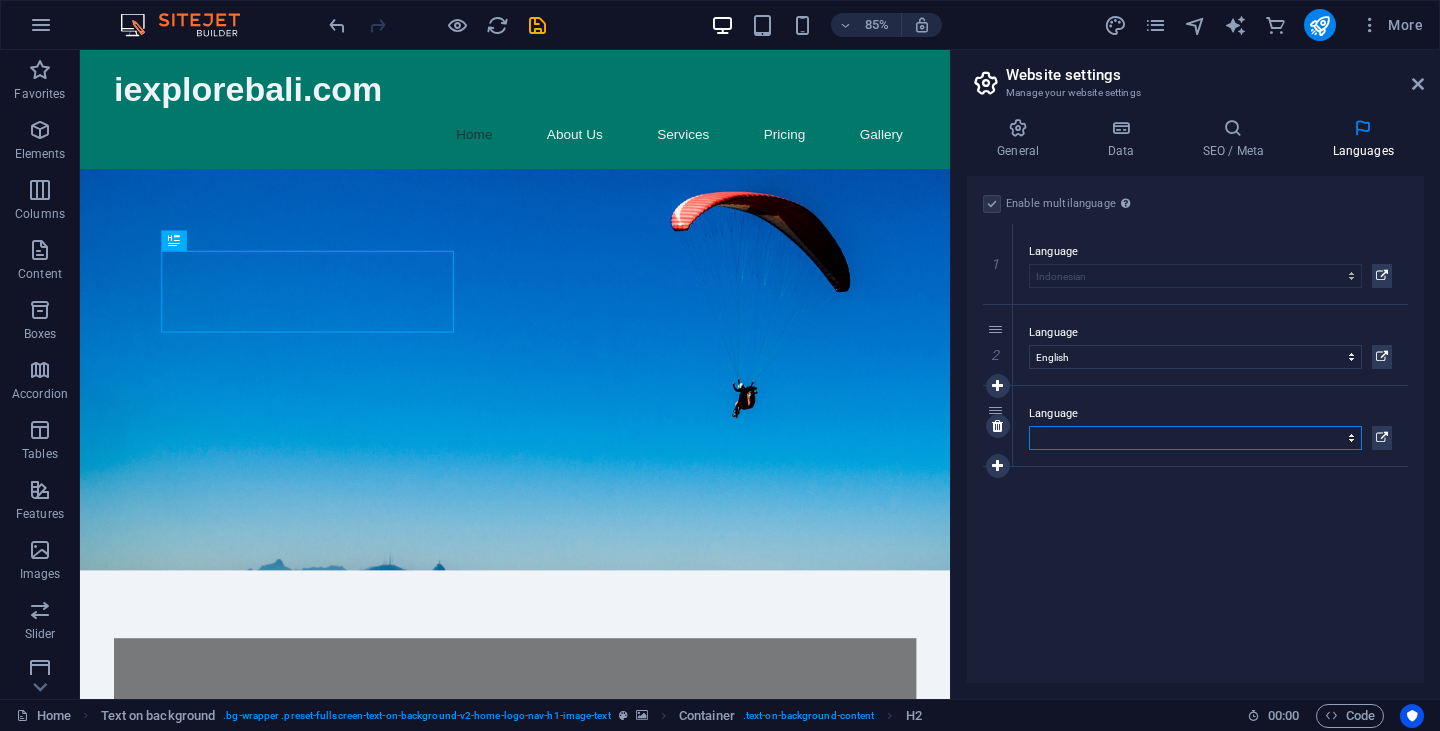 click on "Abkhazian Afar Afrikaans Akan Albanian Amharic Arabic Aragonese Armenian Assamese Avaric Avestan Aymara Azerbaijani Bambara Bashkir Basque Belarusian Bengali Bihari languages Bislama Bokmål Bosnian Breton Bulgarian Burmese Catalan Central Khmer Chamorro Chechen Chinese Church Slavic Chuvash Cornish Corsican Cree Croatian Czech Danish Dutch Dzongkha English Esperanto Estonian Ewe Faroese Farsi (Persian) Fijian Finnish French Fulah Gaelic Galician Ganda Georgian German Greek Greenlandic Guaraní Gujarati Haitian Creole Hausa Hebrew Herero Hindi Hiri Motu Hungarian Icelandic Ido Igbo Indonesian Interlingua Interlingue Inuktitut Inupiaq Irish Italian Japanese Javanese Kannada Kanuri Kashmiri Kazakh Kikuyu Kinyarwanda Komi Kongo Korean Kurdish Kwanyama Kyrgyz Lao Latin Latvian Limburgish Lingala Lithuanian Luba-Katanga Luxembourgish Macedonian Malagasy Malay Malayalam Maldivian Maltese Manx Maori Marathi Marshallese Mongolian Nauru Navajo Ndonga Nepali North Ndebele Northern Sami Norwegian Norwegian Nynorsk Nuosu" at bounding box center (1195, 438) 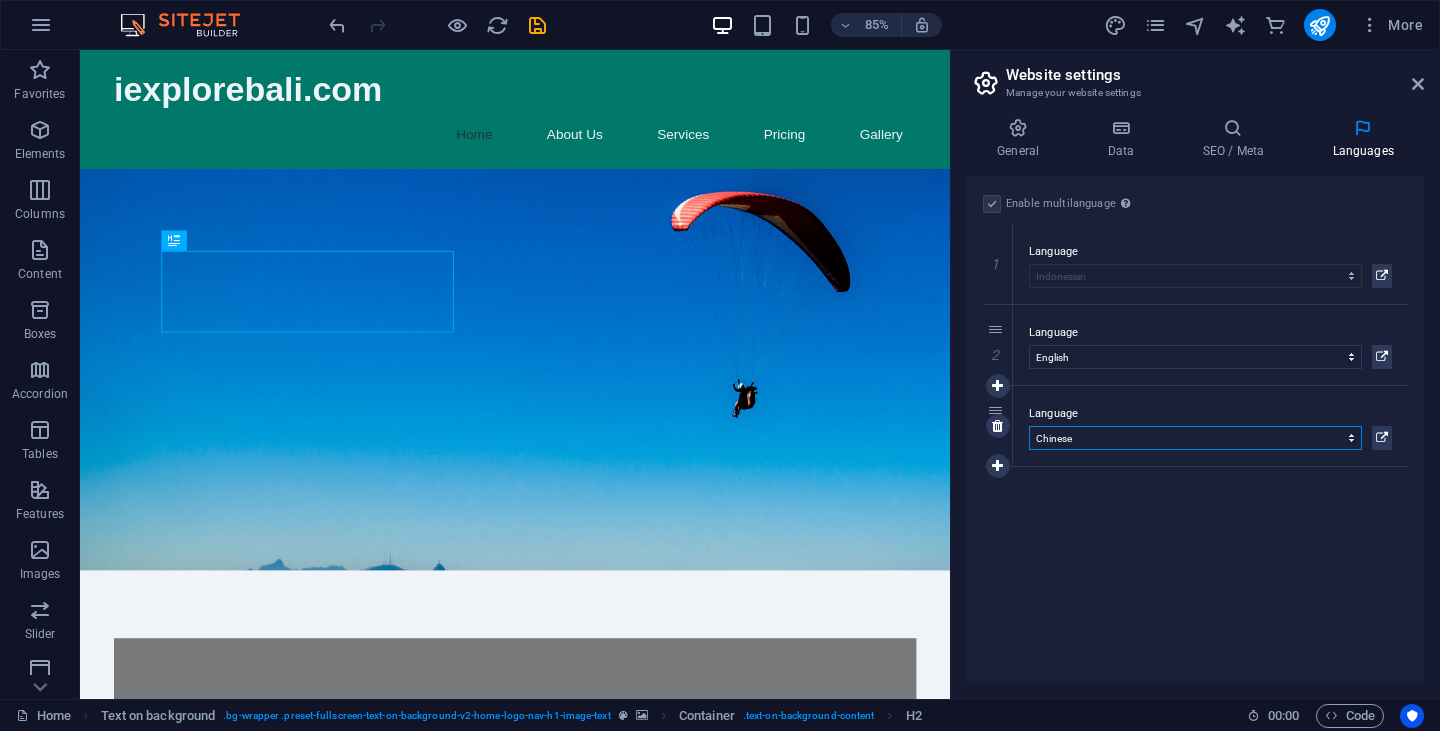 click on "Abkhazian Afar Afrikaans Akan Albanian Amharic Arabic Aragonese Armenian Assamese Avaric Avestan Aymara Azerbaijani Bambara Bashkir Basque Belarusian Bengali Bihari languages Bislama Bokmål Bosnian Breton Bulgarian Burmese Catalan Central Khmer Chamorro Chechen Chinese Church Slavic Chuvash Cornish Corsican Cree Croatian Czech Danish Dutch Dzongkha English Esperanto Estonian Ewe Faroese Farsi (Persian) Fijian Finnish French Fulah Gaelic Galician Ganda Georgian German Greek Greenlandic Guaraní Gujarati Haitian Creole Hausa Hebrew Herero Hindi Hiri Motu Hungarian Icelandic Ido Igbo Indonesian Interlingua Interlingue Inuktitut Inupiaq Irish Italian Japanese Javanese Kannada Kanuri Kashmiri Kazakh Kikuyu Kinyarwanda Komi Kongo Korean Kurdish Kwanyama Kyrgyz Lao Latin Latvian Limburgish Lingala Lithuanian Luba-Katanga Luxembourgish Macedonian Malagasy Malay Malayalam Maldivian Maltese Manx Maori Marathi Marshallese Mongolian Nauru Navajo Ndonga Nepali North Ndebele Northern Sami Norwegian Norwegian Nynorsk Nuosu" at bounding box center (1195, 438) 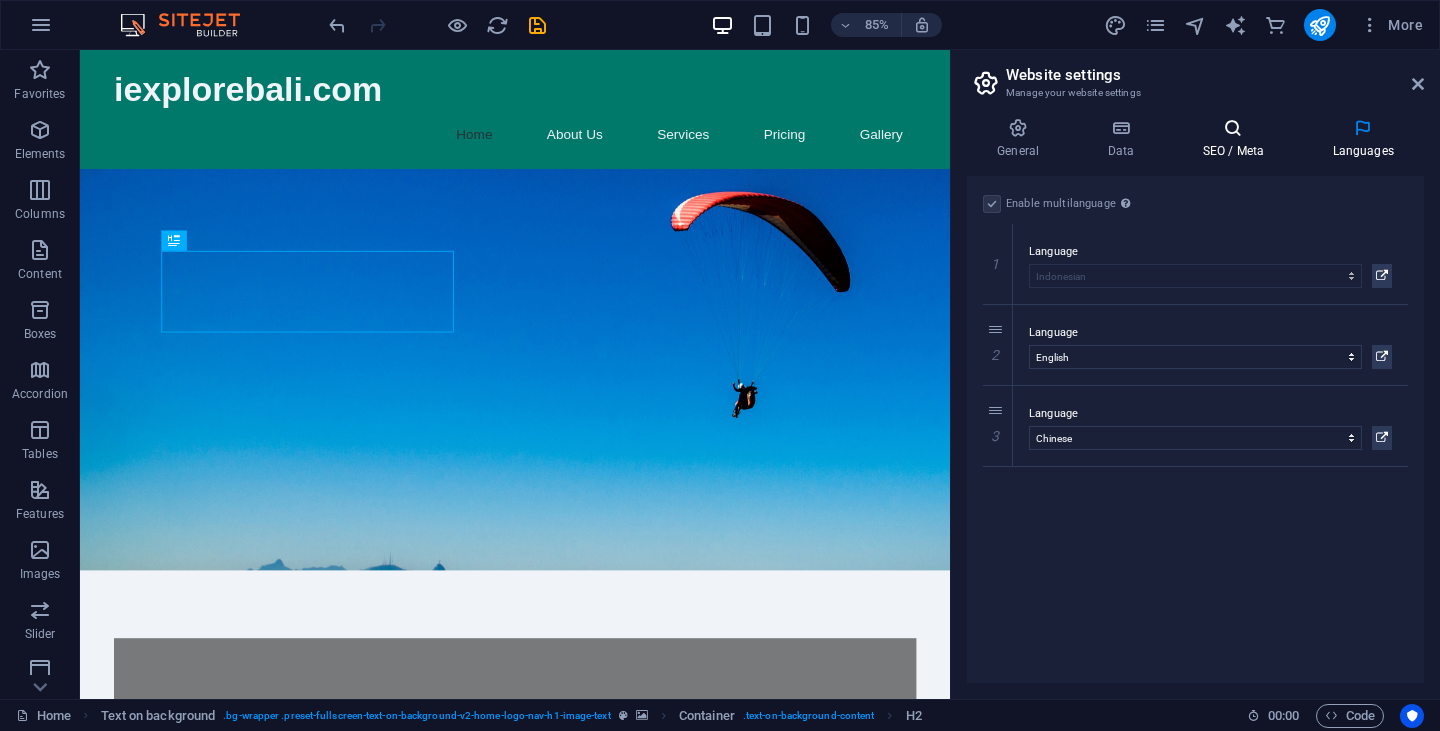 click on "SEO / Meta" at bounding box center [1237, 139] 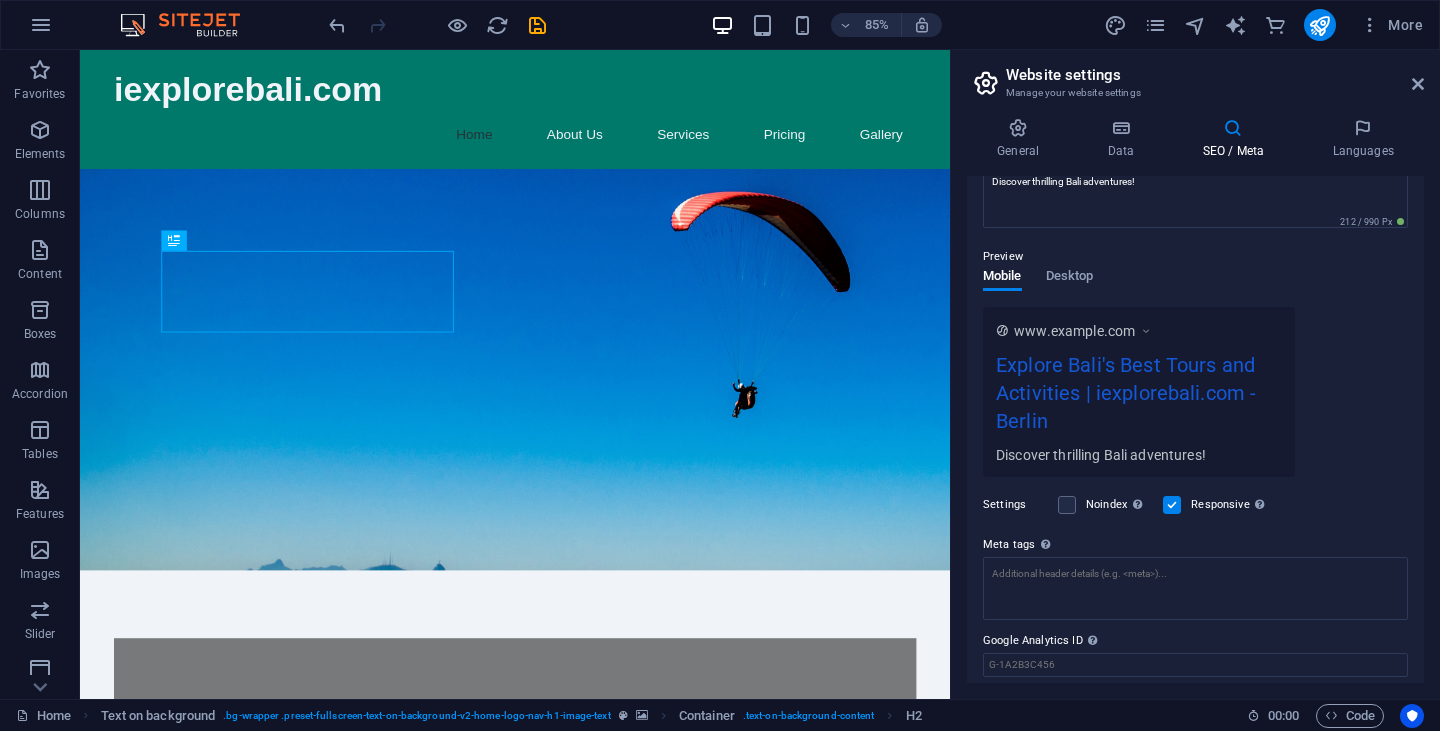scroll, scrollTop: 0, scrollLeft: 0, axis: both 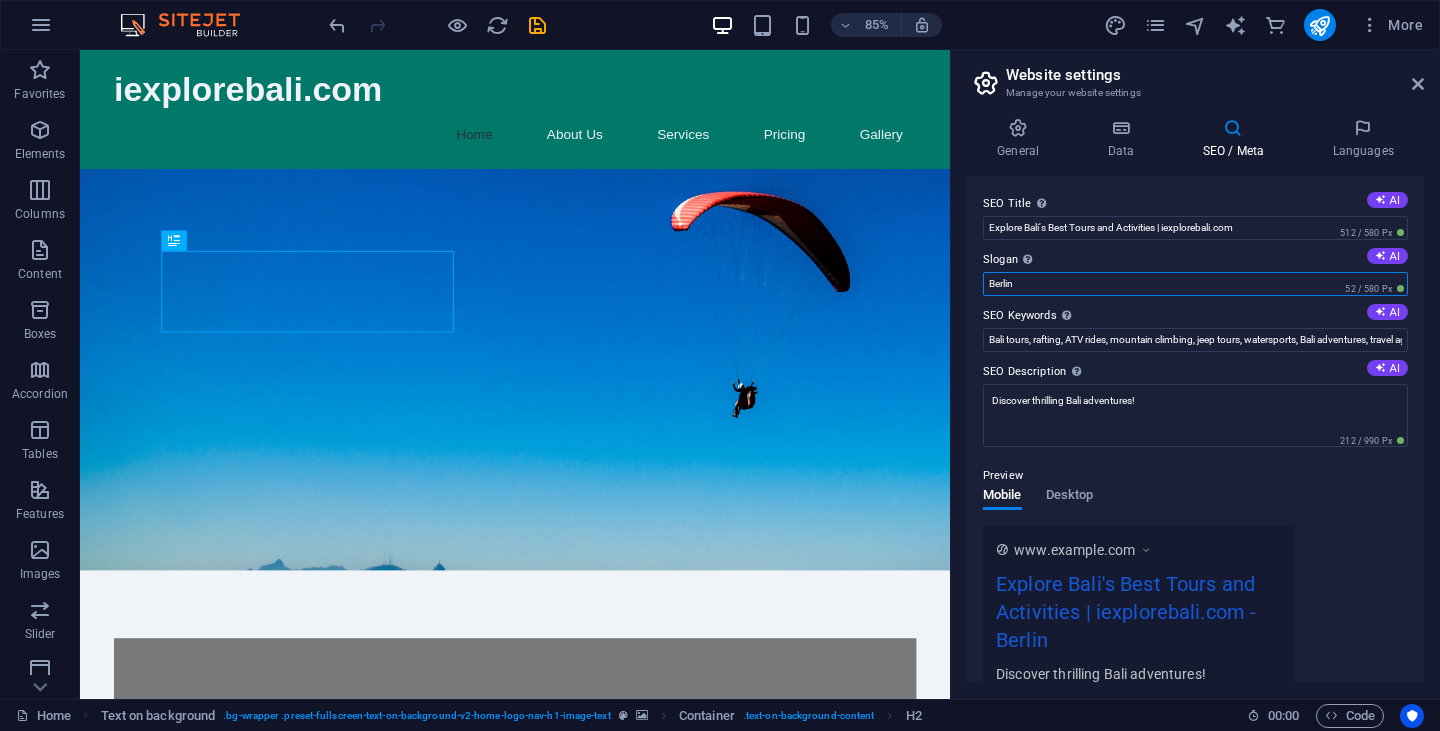 click on "Berlin" at bounding box center [1195, 284] 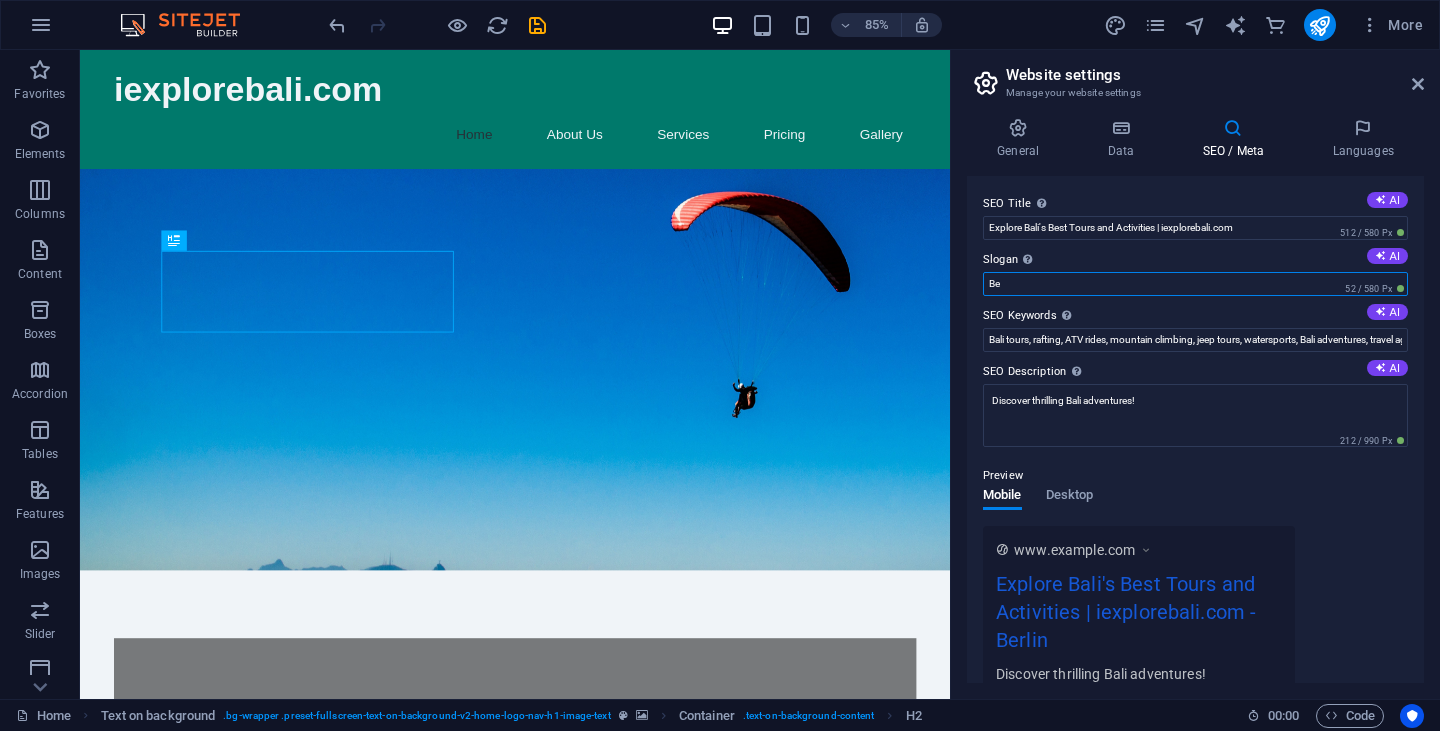 type on "B" 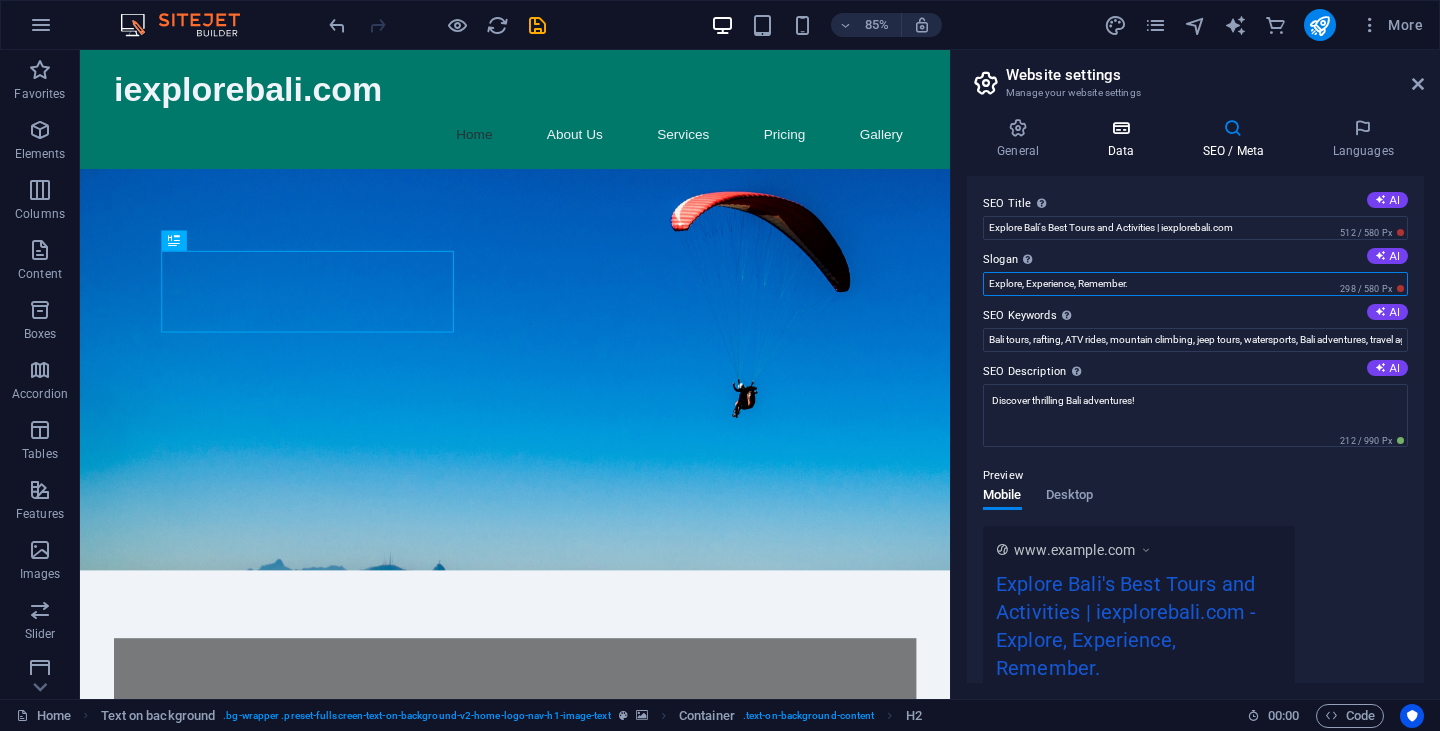 type on "Explore, Experience, Remember." 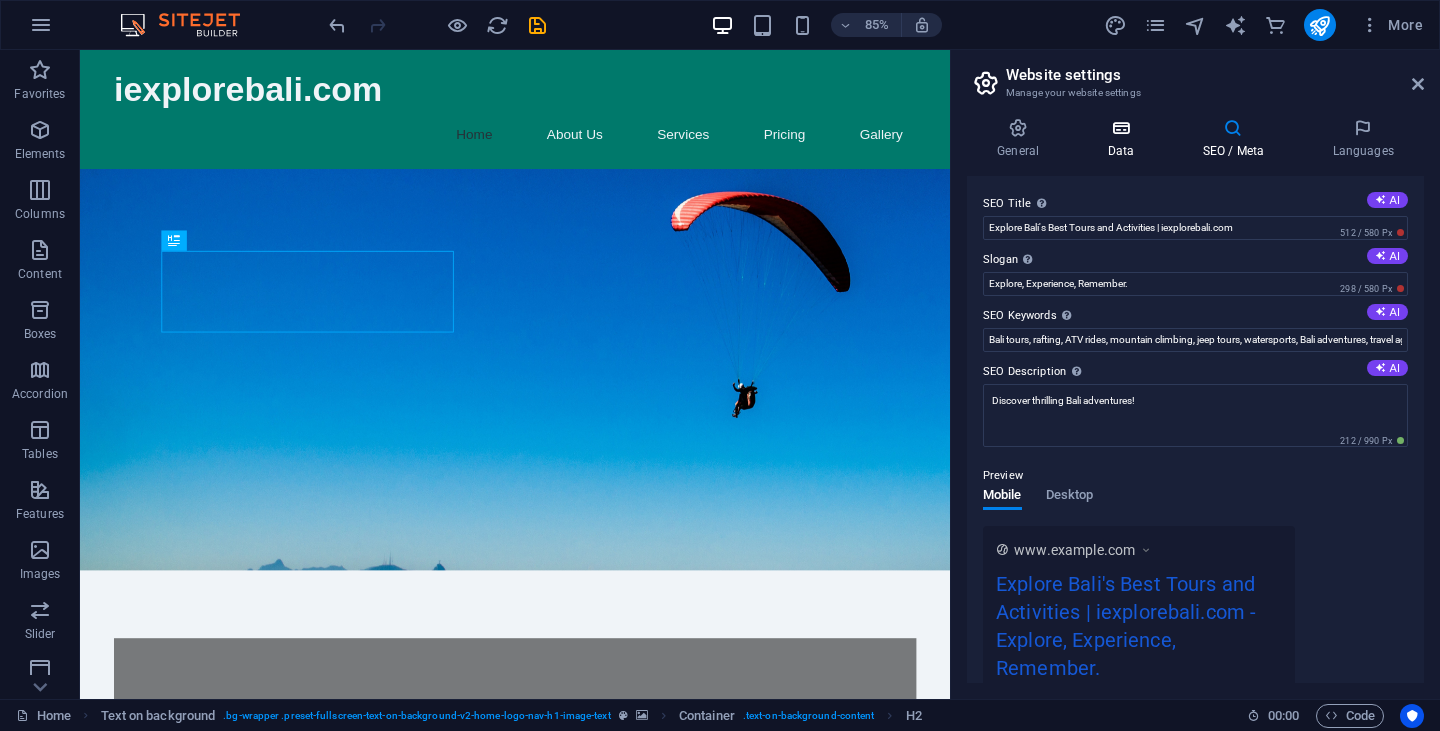 click on "Data" at bounding box center (1124, 139) 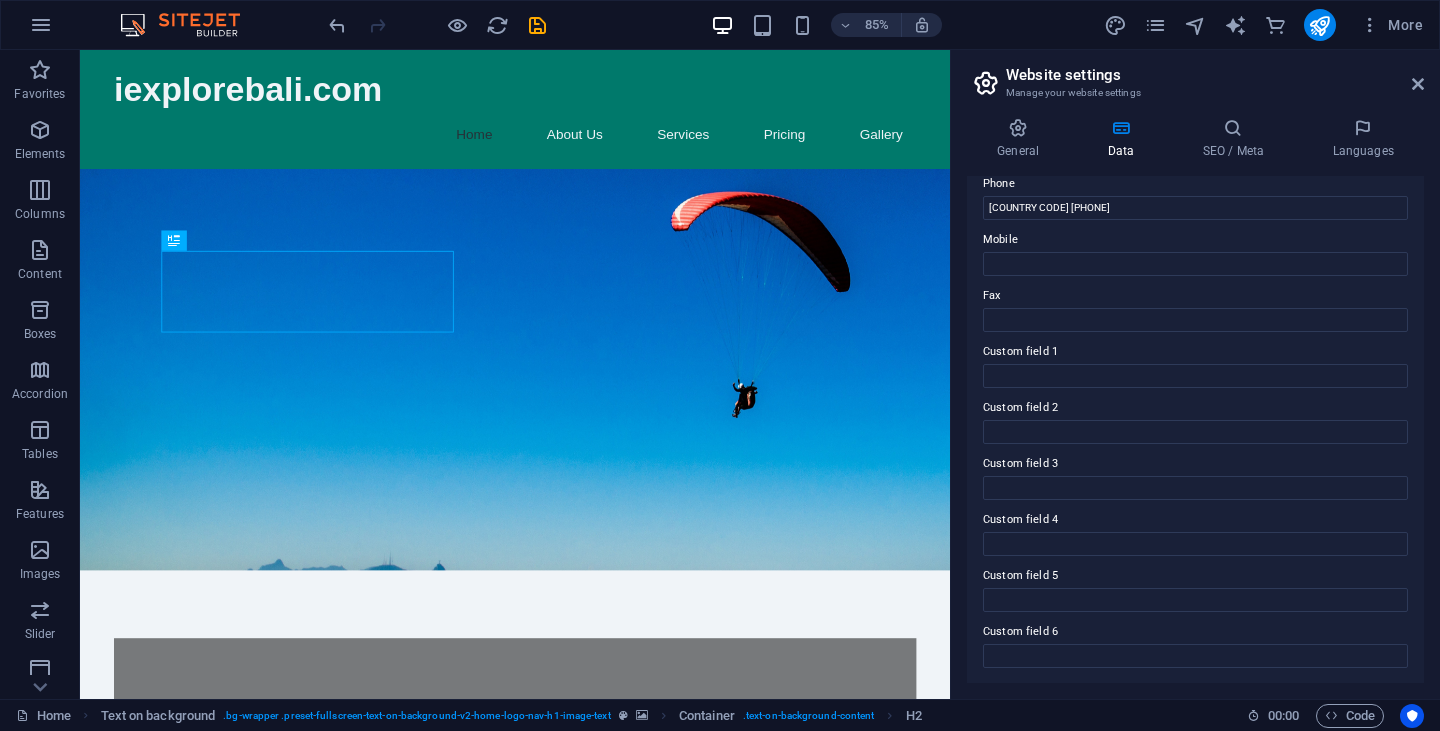 scroll, scrollTop: 0, scrollLeft: 0, axis: both 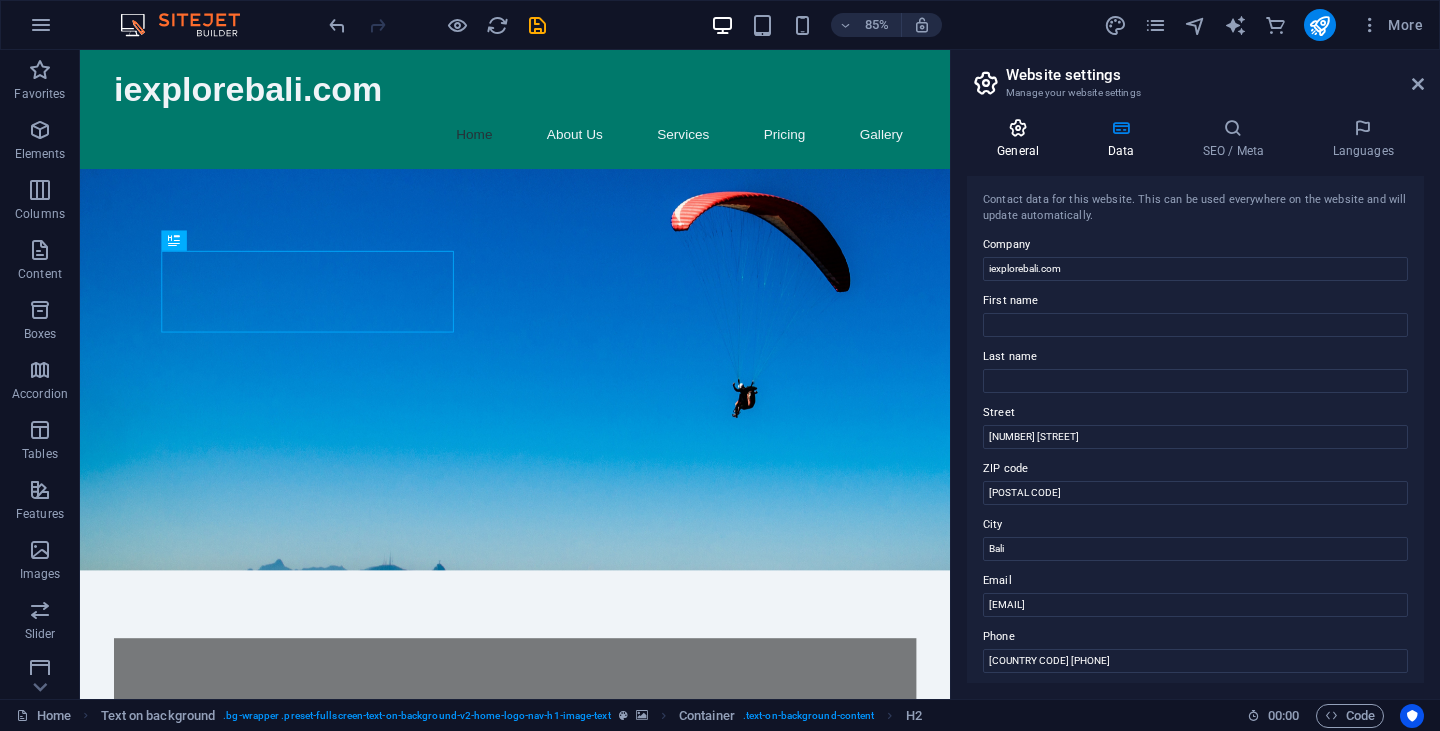 click at bounding box center [1018, 128] 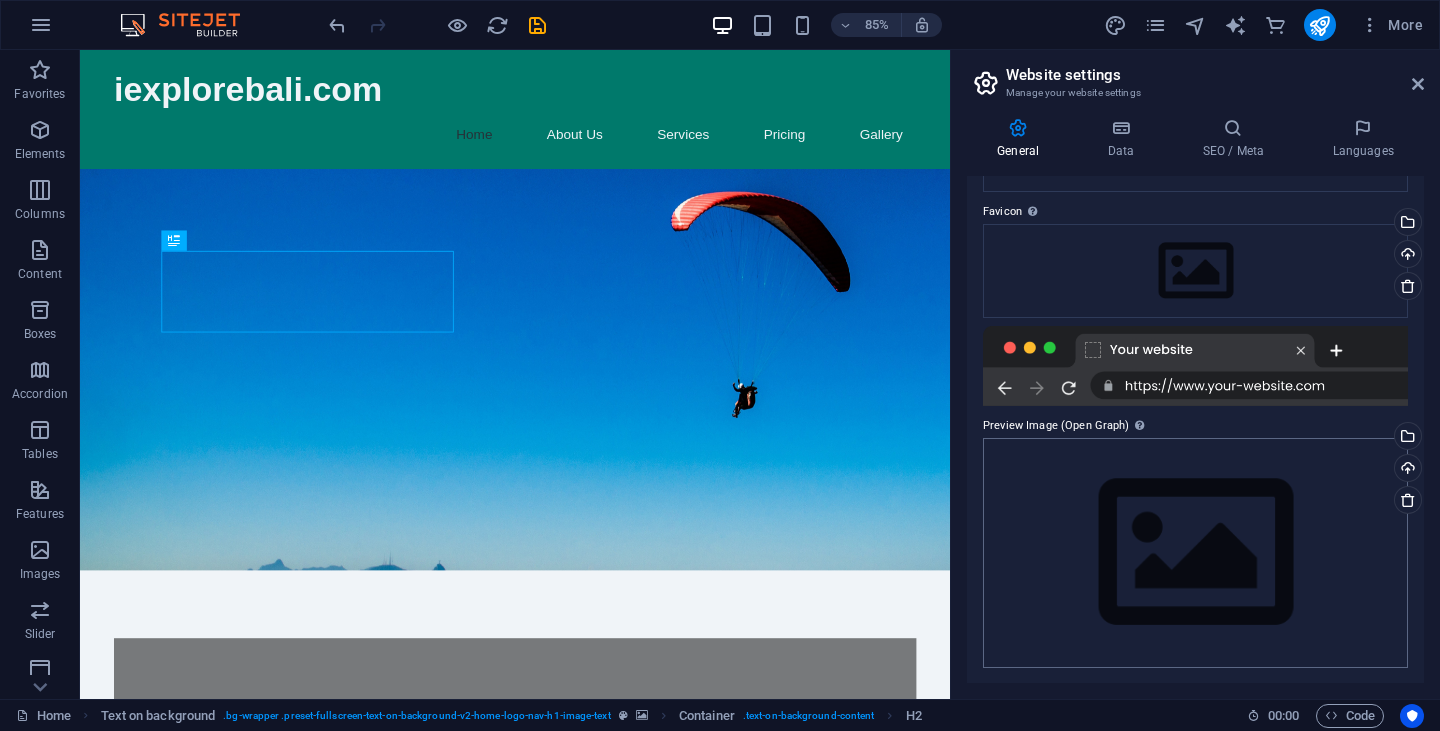 scroll, scrollTop: 0, scrollLeft: 0, axis: both 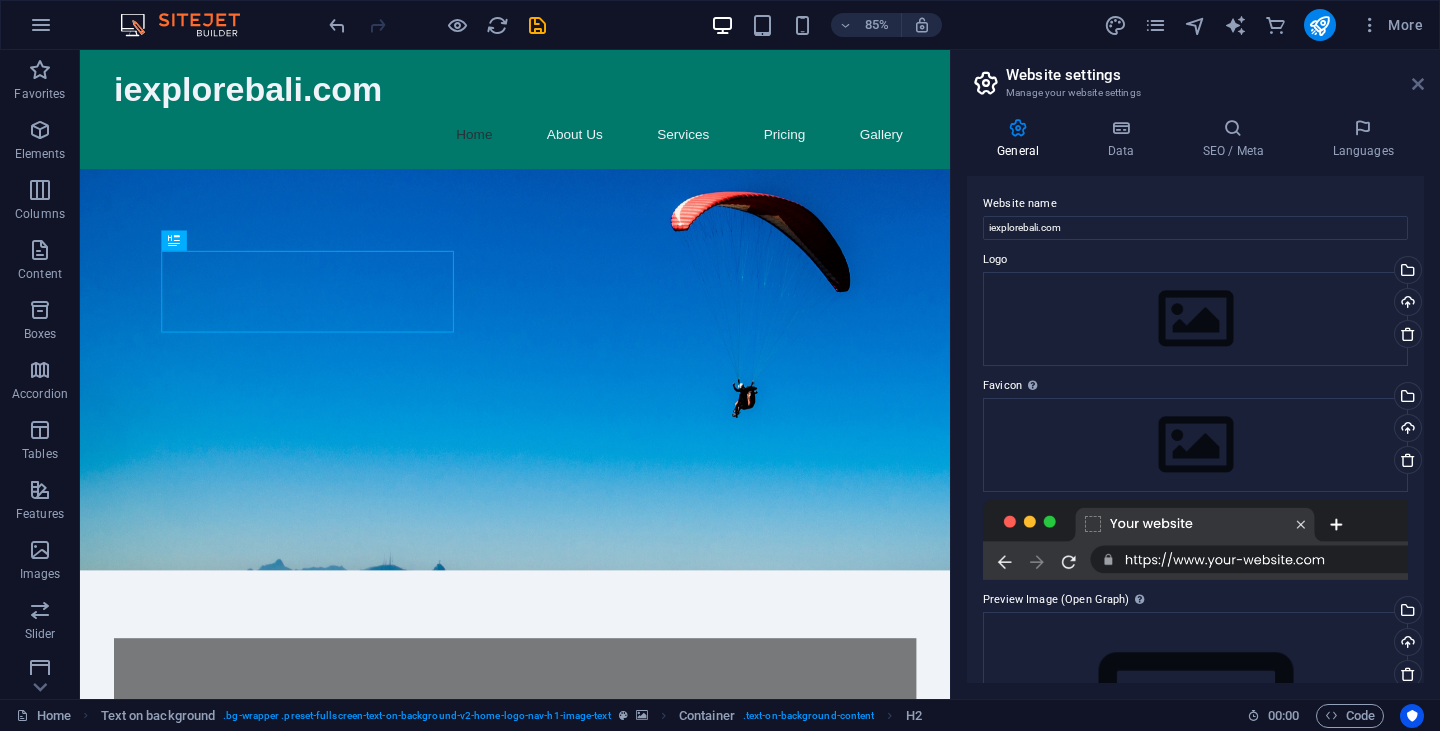 click at bounding box center (1418, 84) 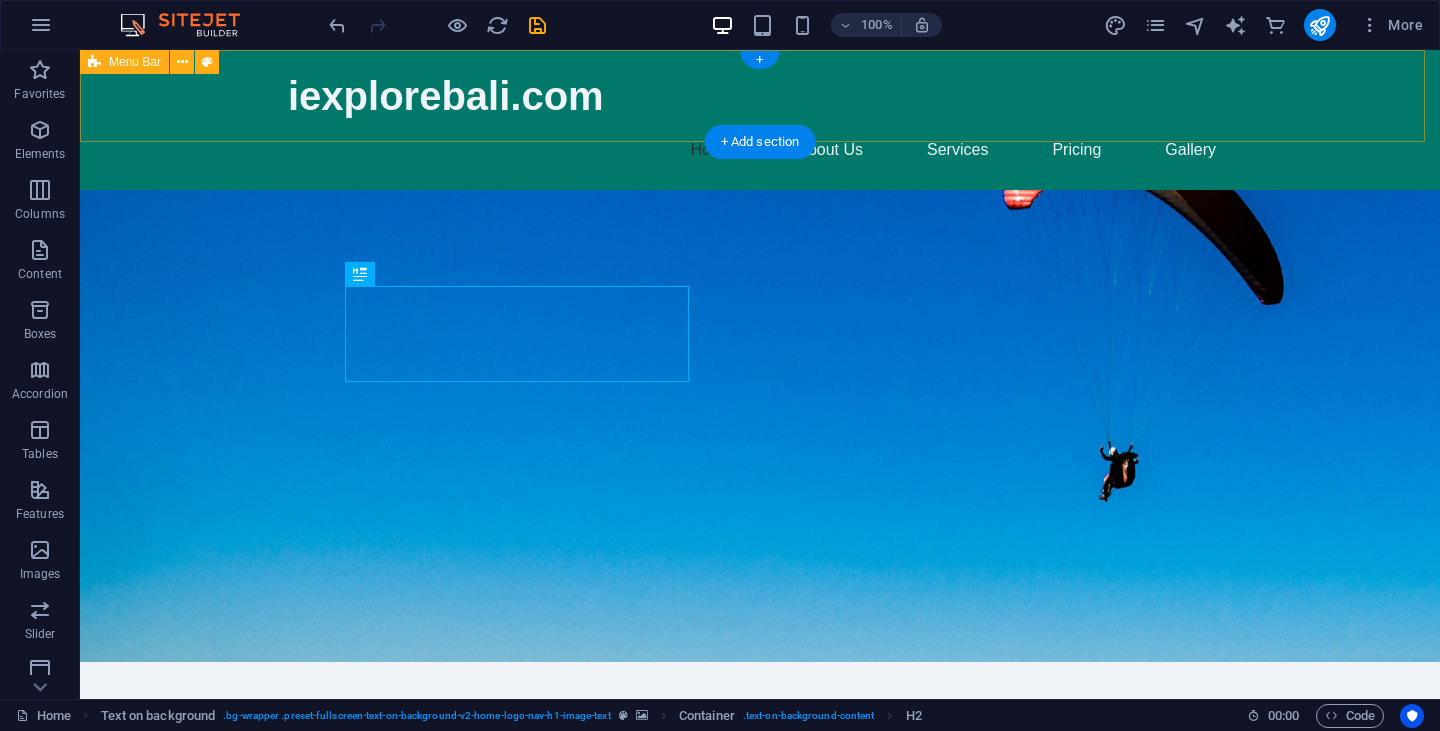 drag, startPoint x: 1498, startPoint y: 129, endPoint x: 1418, endPoint y: 79, distance: 94.33981 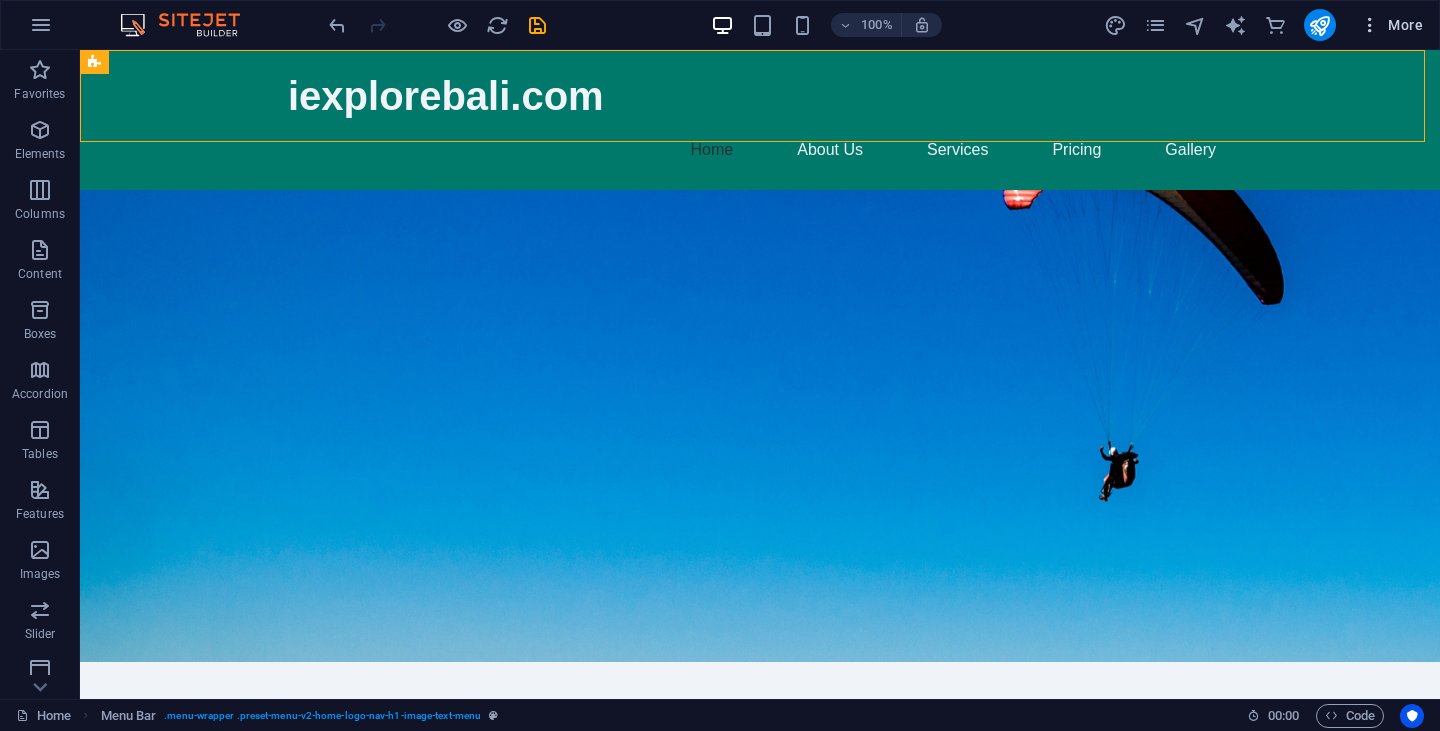 click at bounding box center (1370, 25) 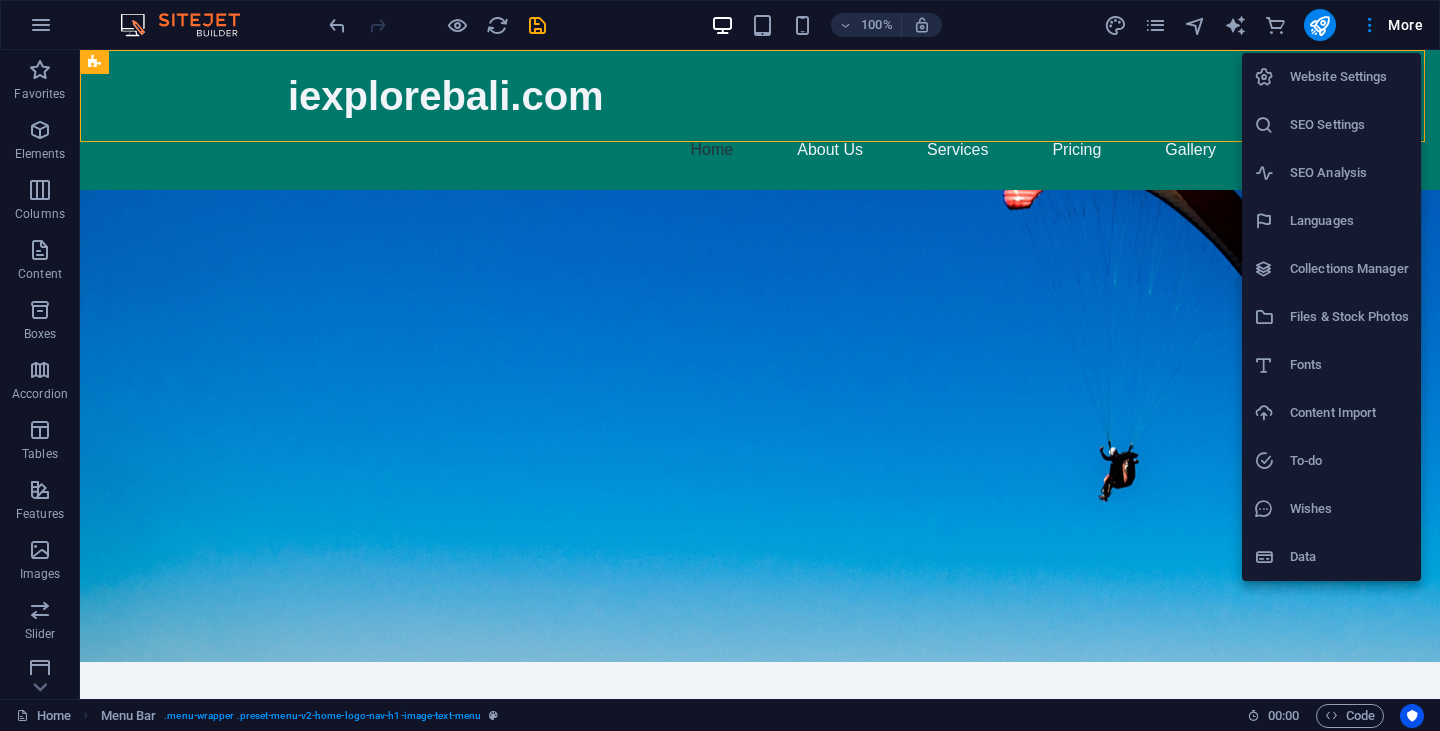 click at bounding box center [720, 365] 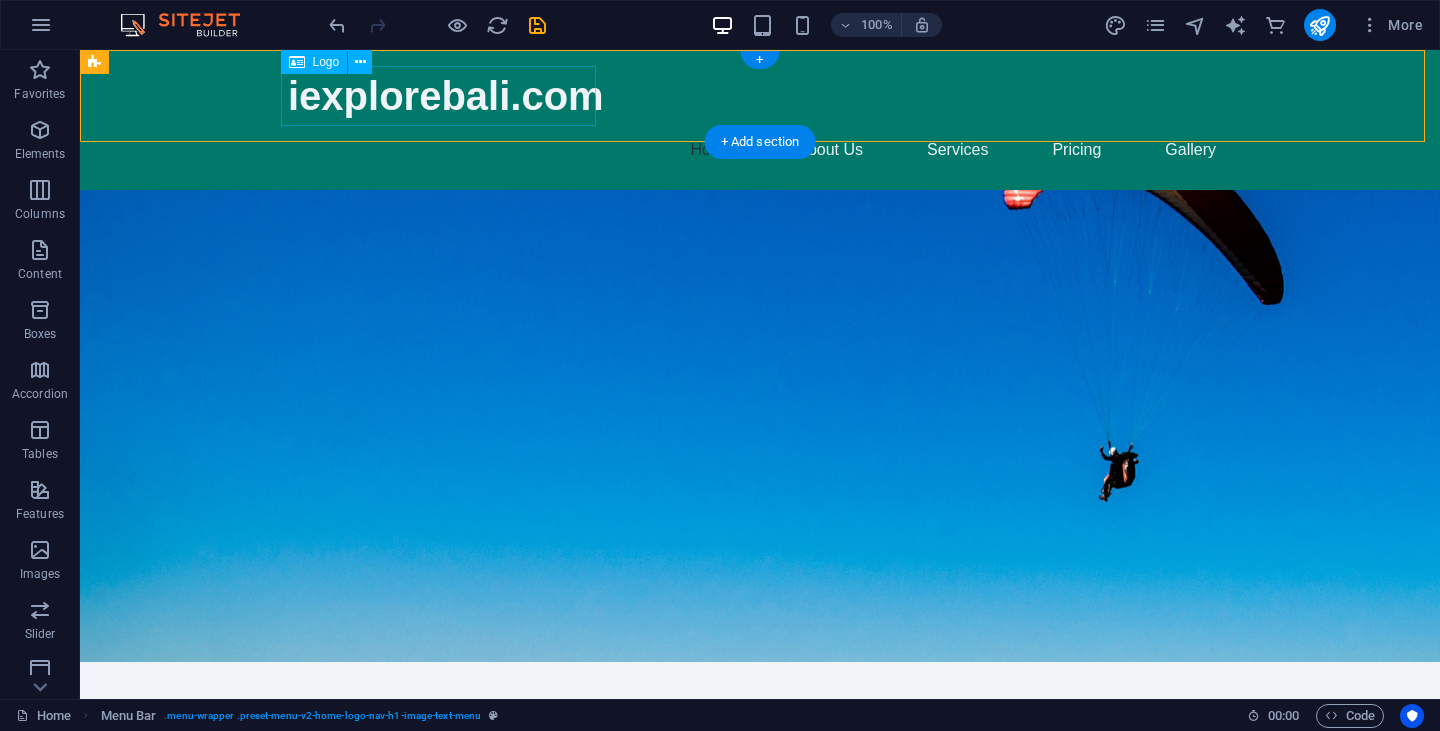 click on "iexplorebali.com" at bounding box center (760, 96) 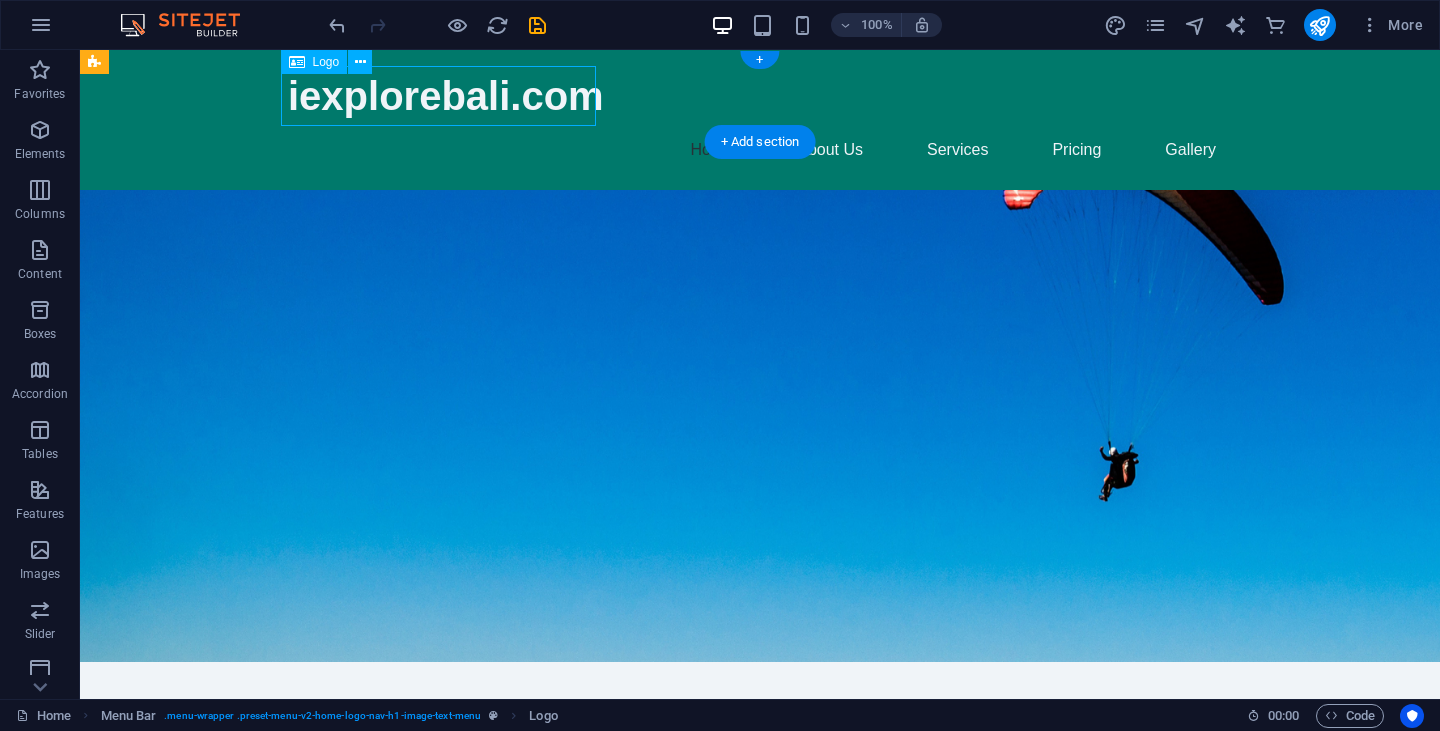 click on "iexplorebali.com" at bounding box center [760, 96] 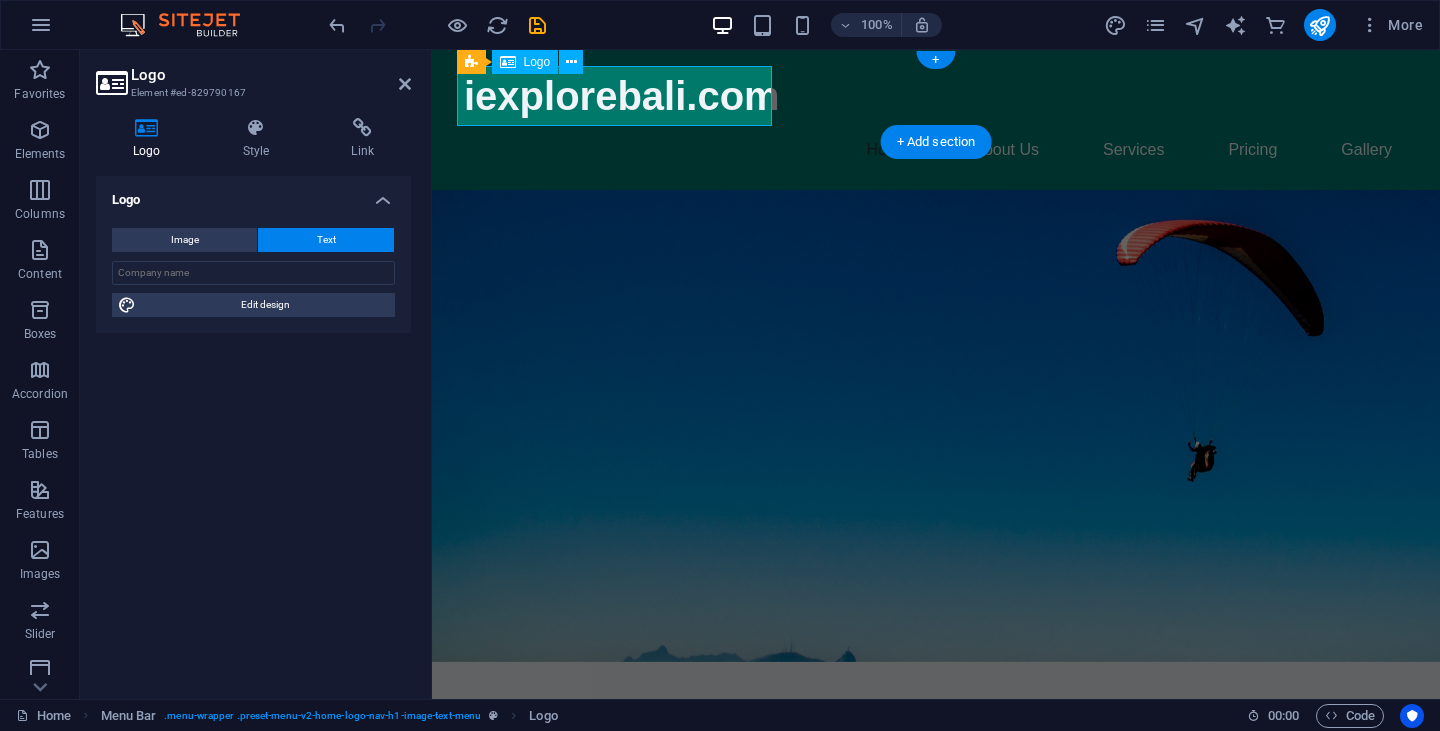 click on "iexplorebali.com" at bounding box center (936, 96) 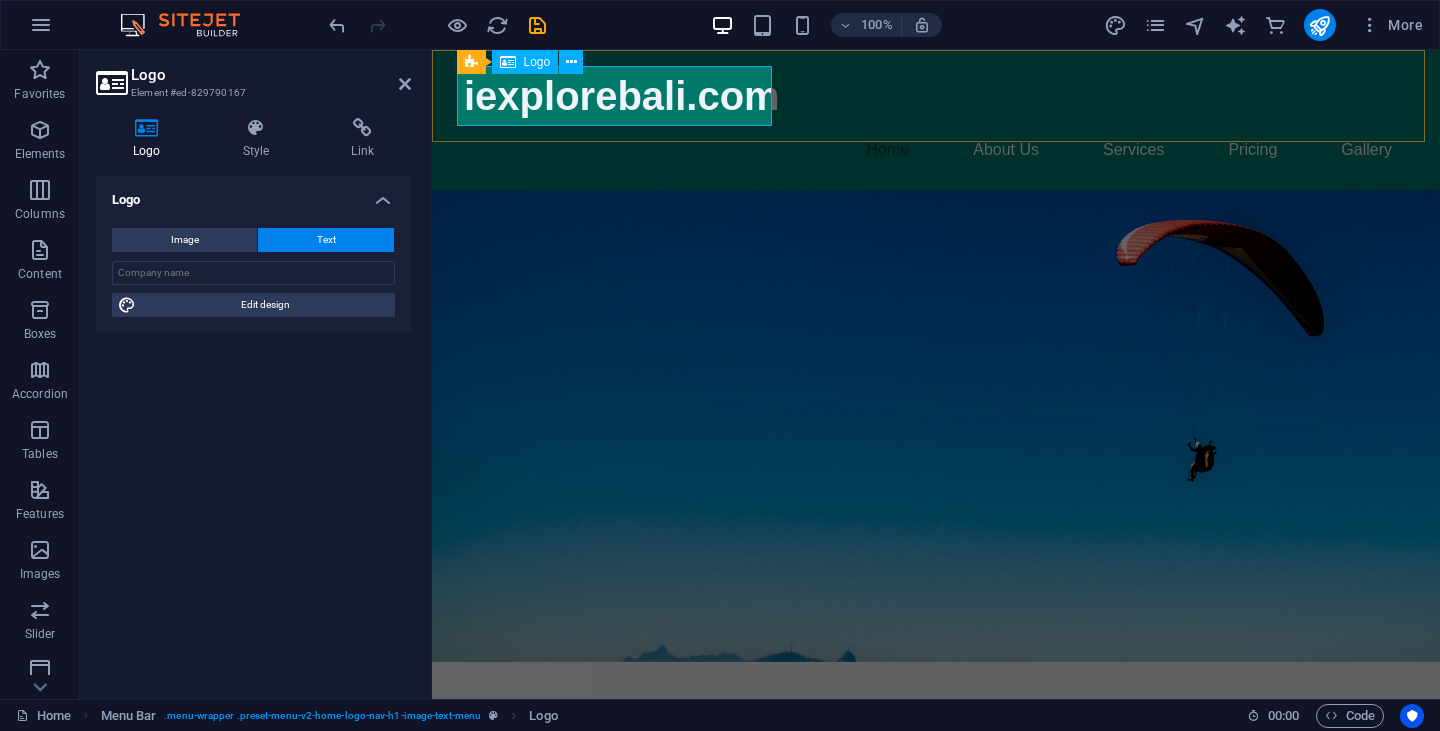 click on "iexplorebali.com" at bounding box center [936, 96] 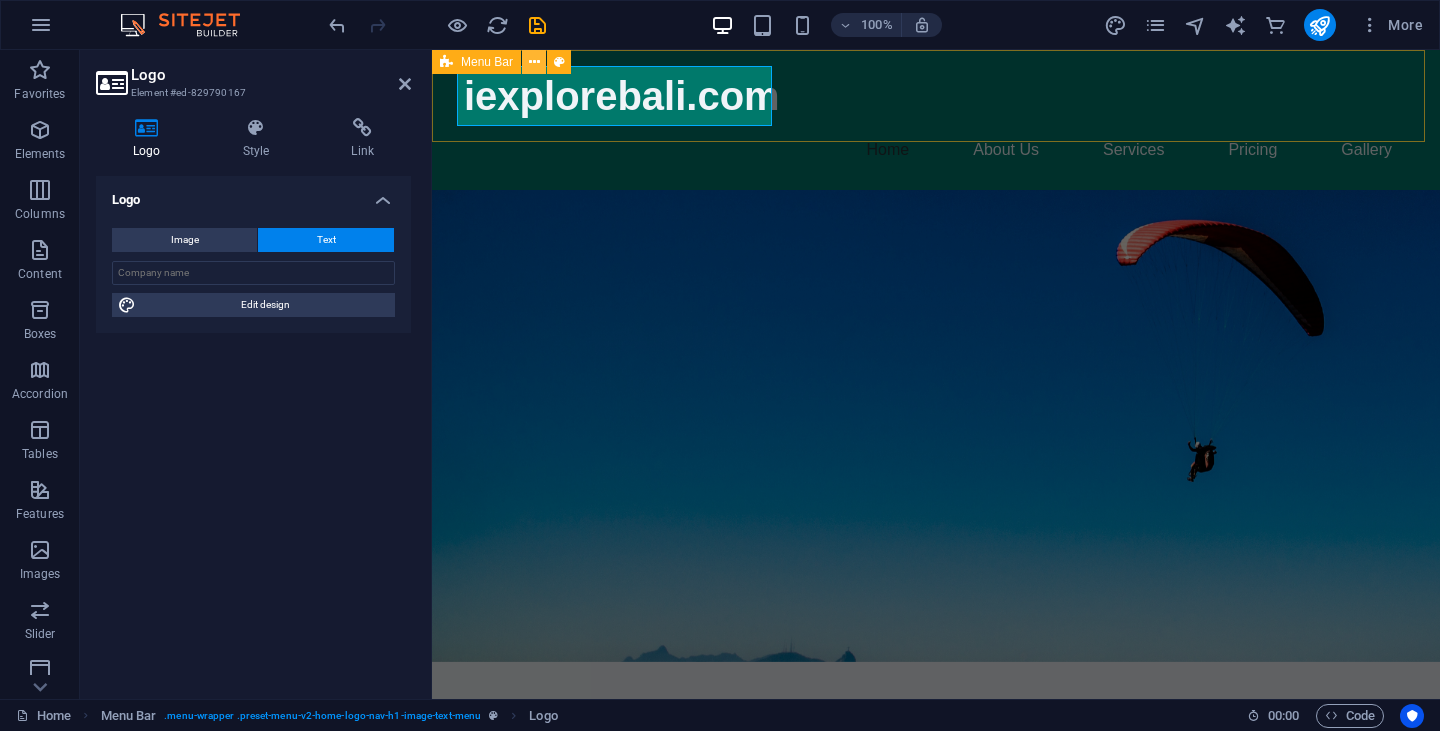 click at bounding box center (534, 62) 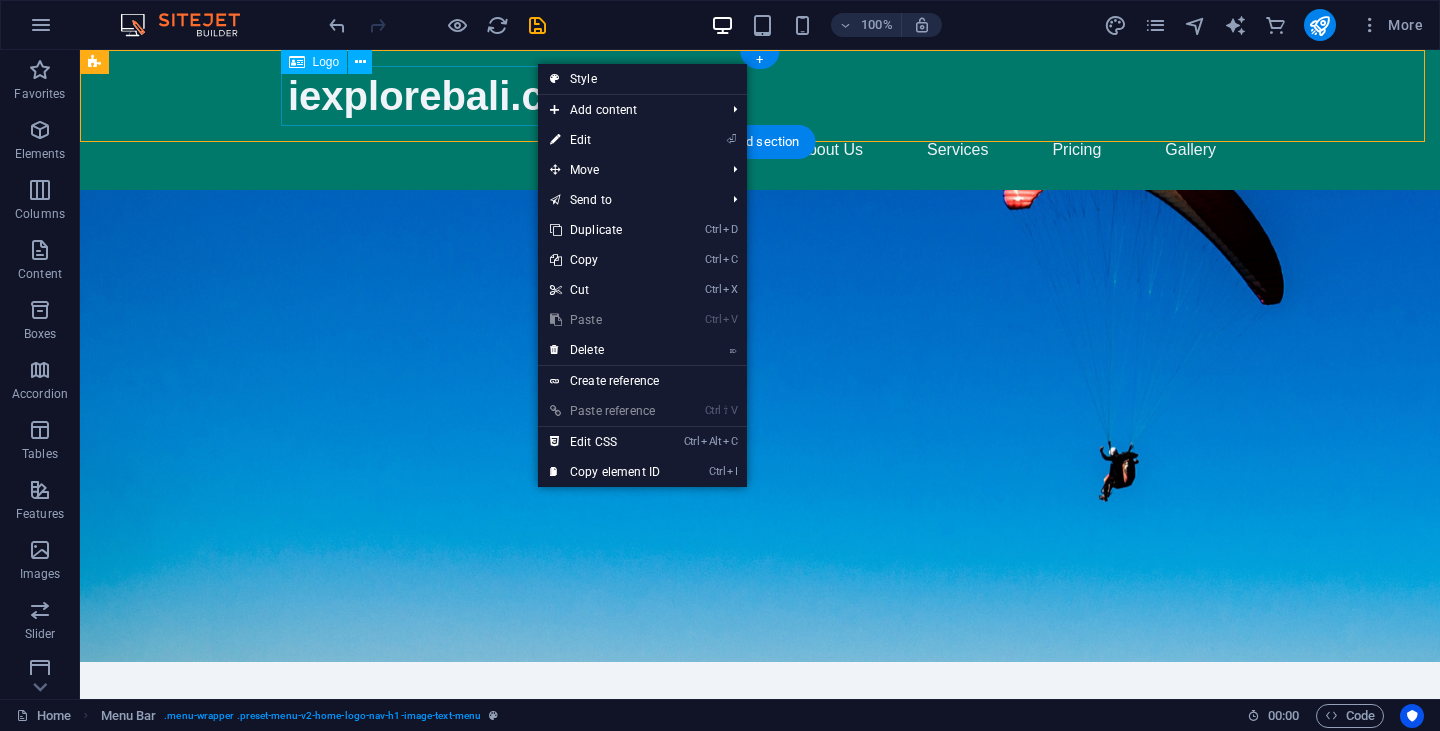 click on "iexplorebali.com" at bounding box center (760, 96) 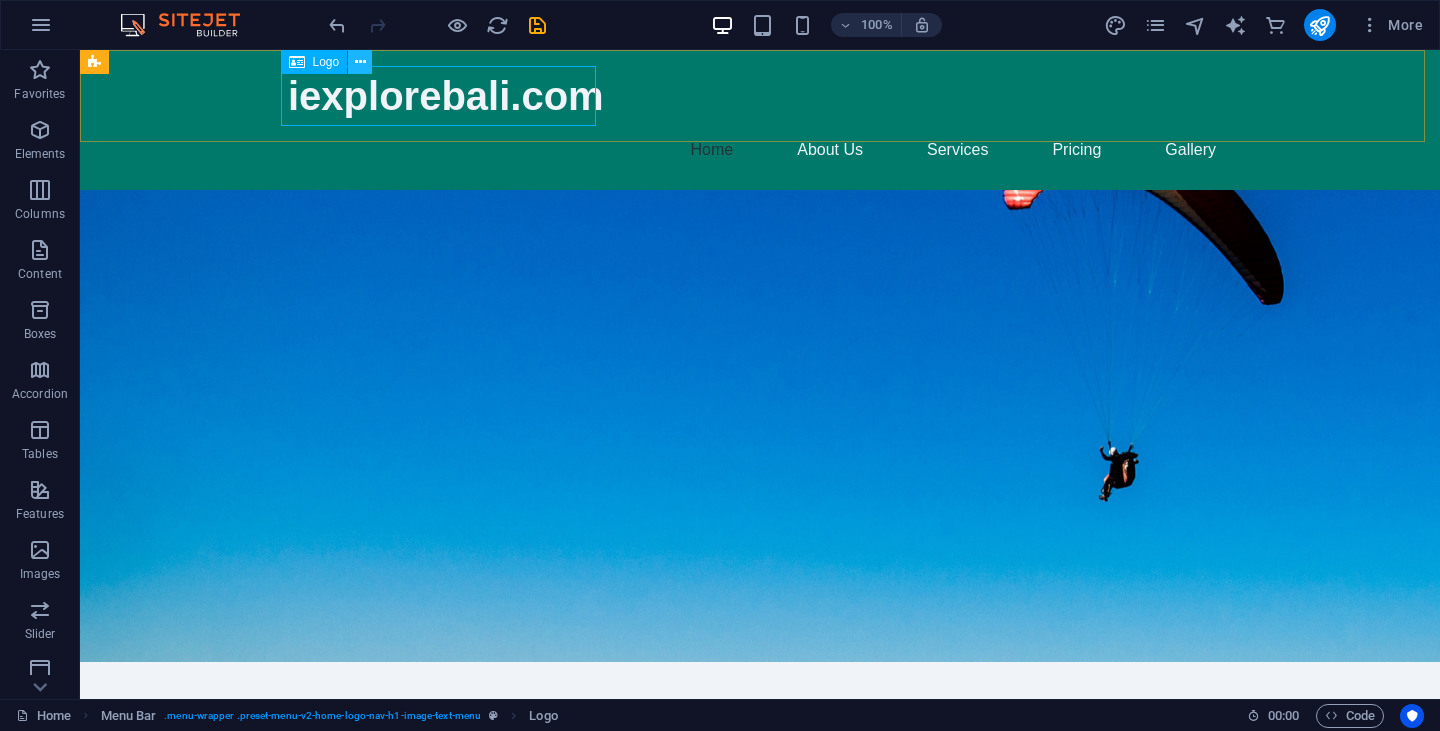 click at bounding box center (360, 62) 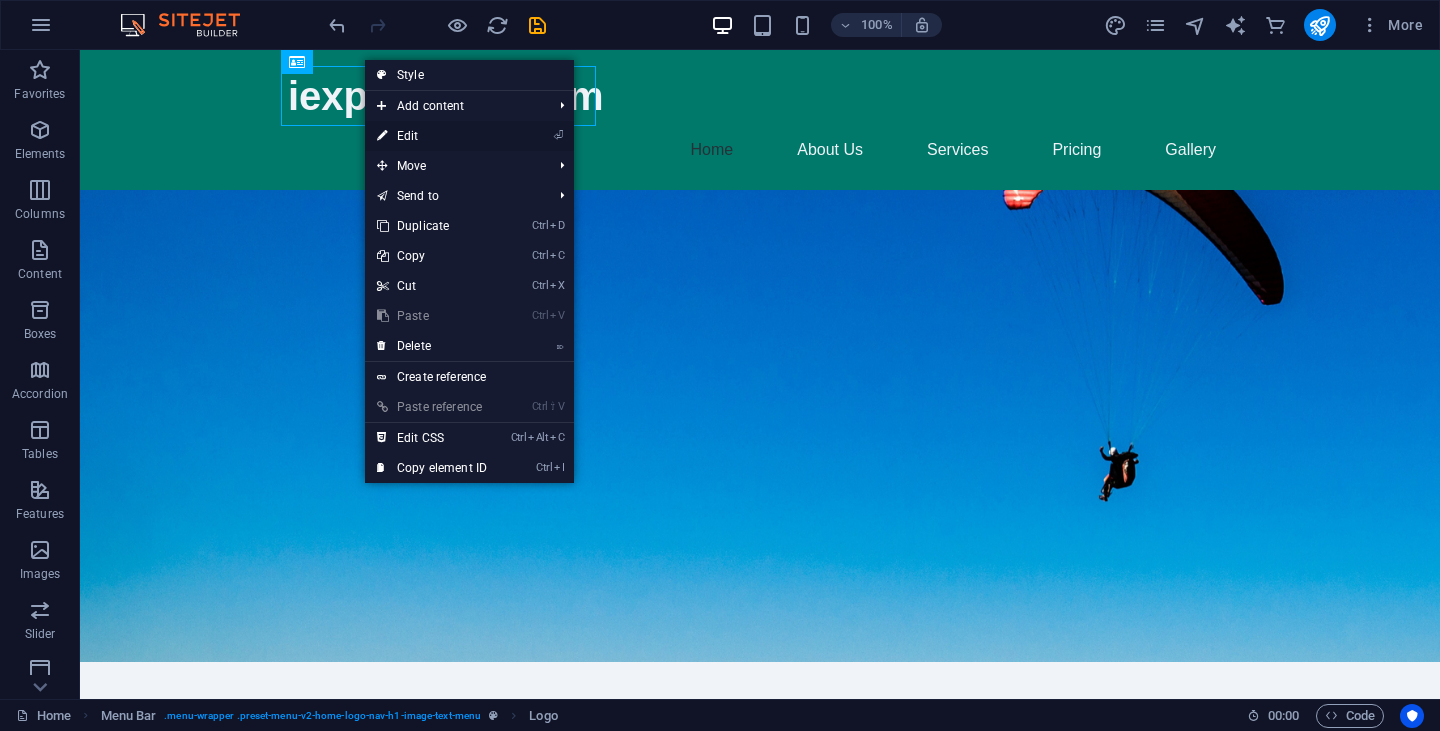 click on "⏎  Edit" at bounding box center [432, 136] 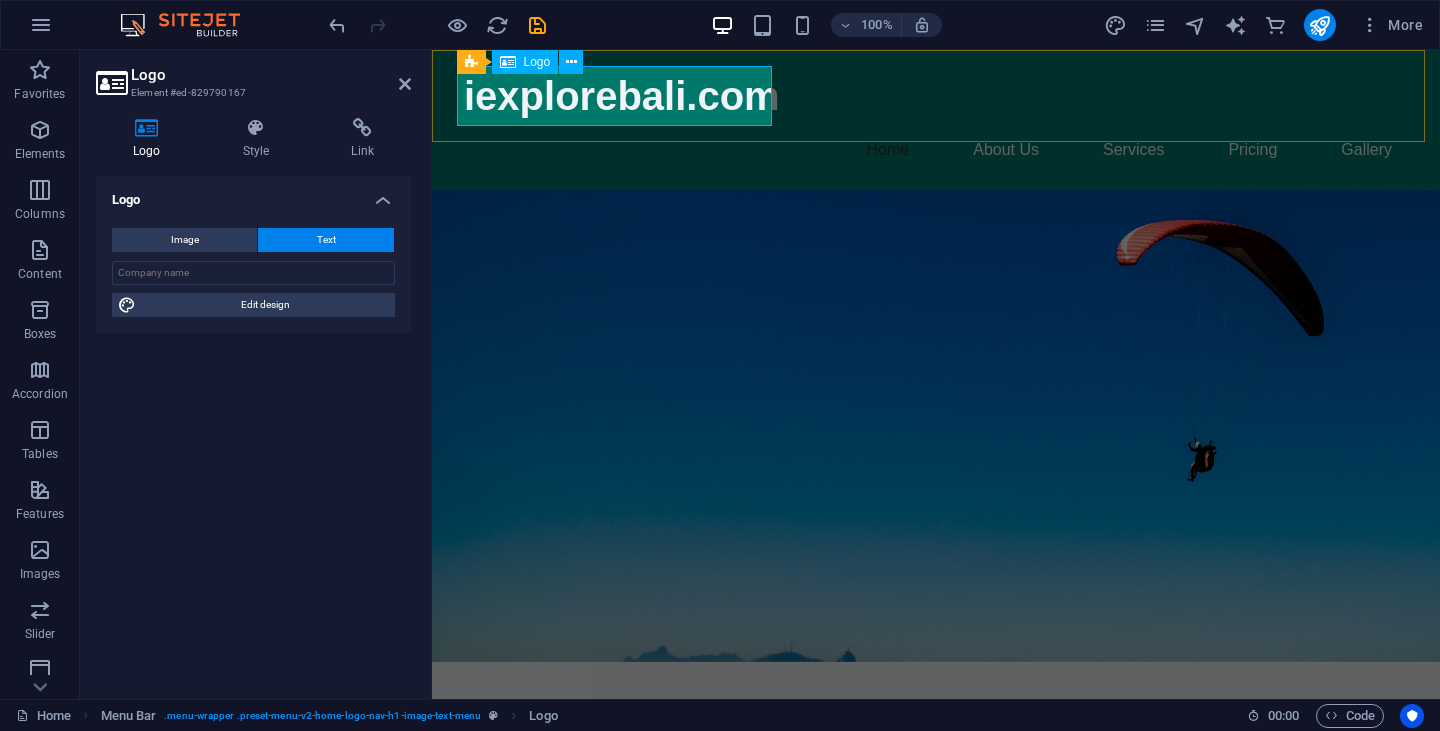 click on "iexplorebali.com" at bounding box center [936, 96] 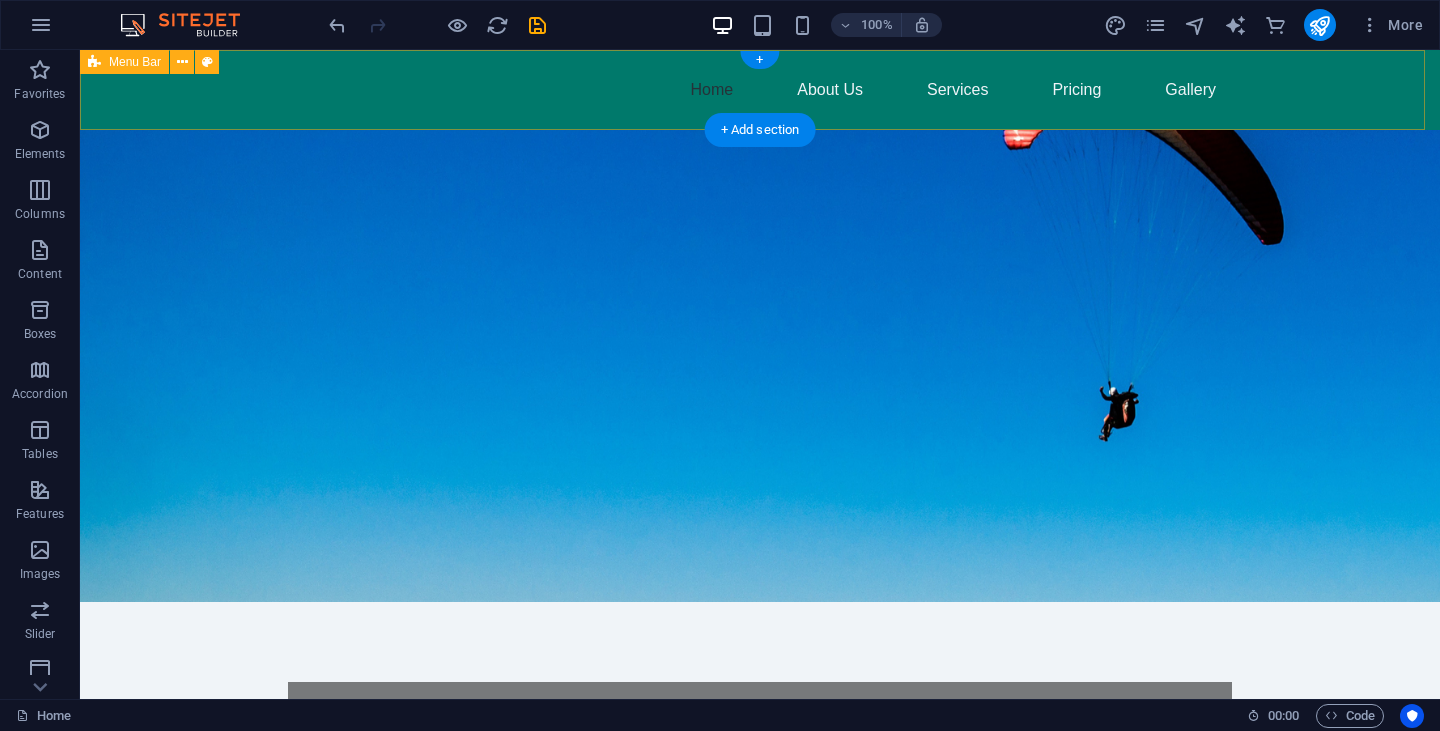 click on "Home About Us Services Pricing Gallery" at bounding box center (760, 90) 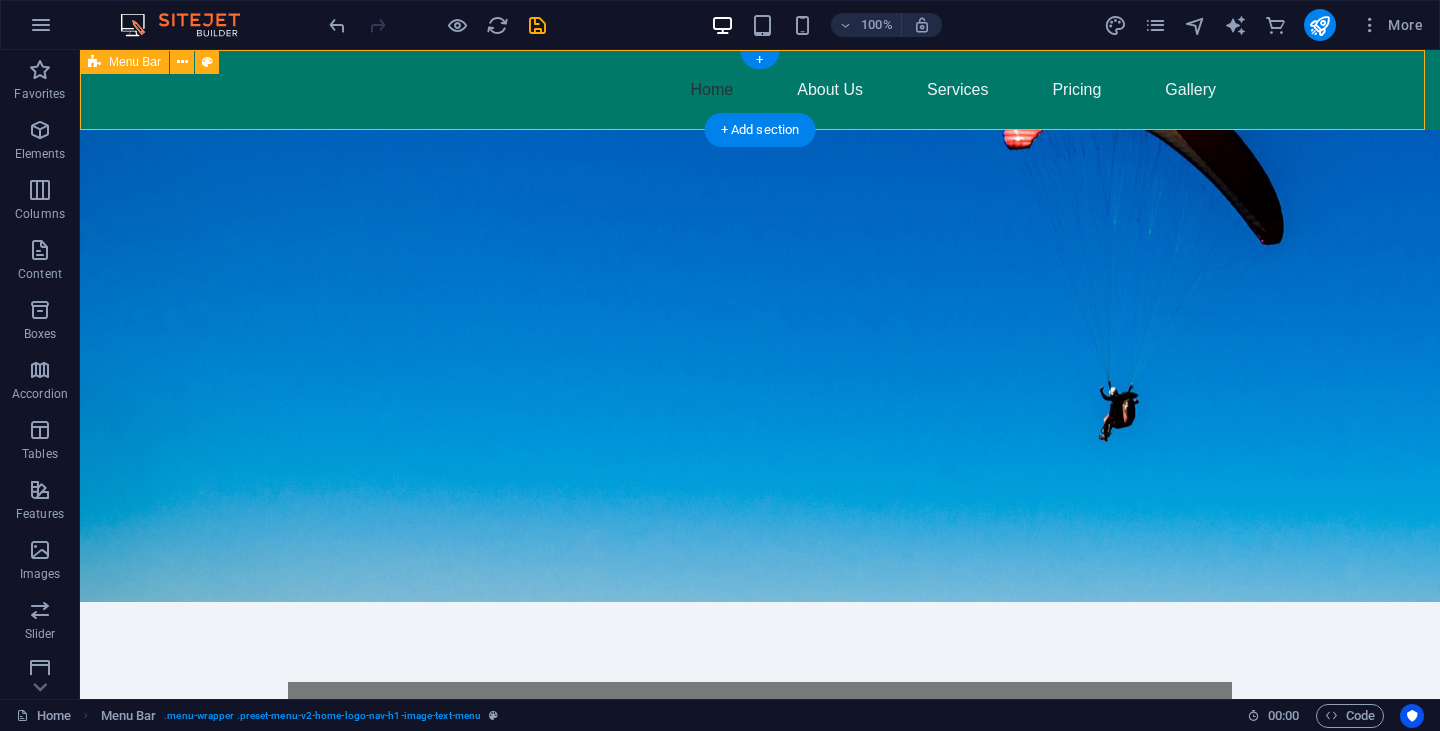 click on "Home About Us Services Pricing Gallery" at bounding box center (760, 90) 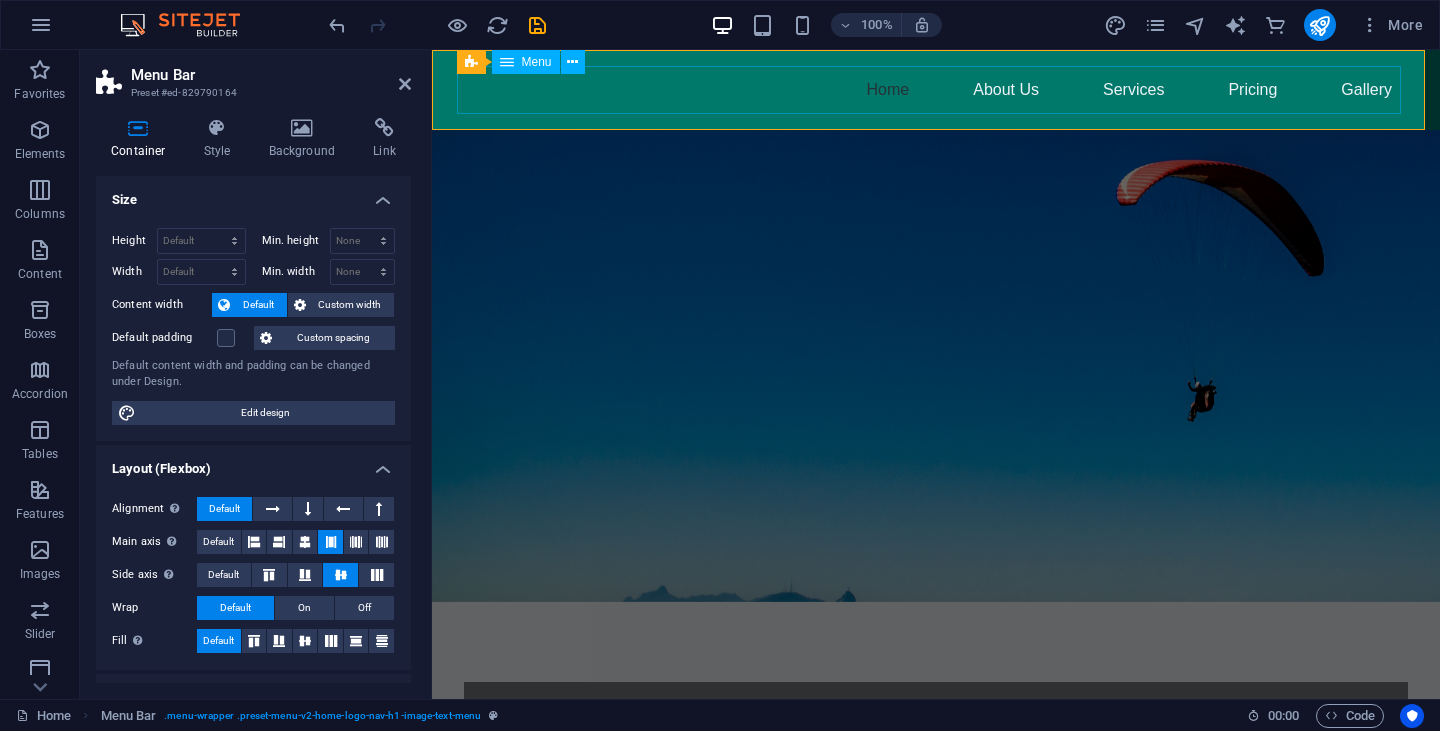 click on "Home About Us Services Pricing Gallery" at bounding box center (936, 90) 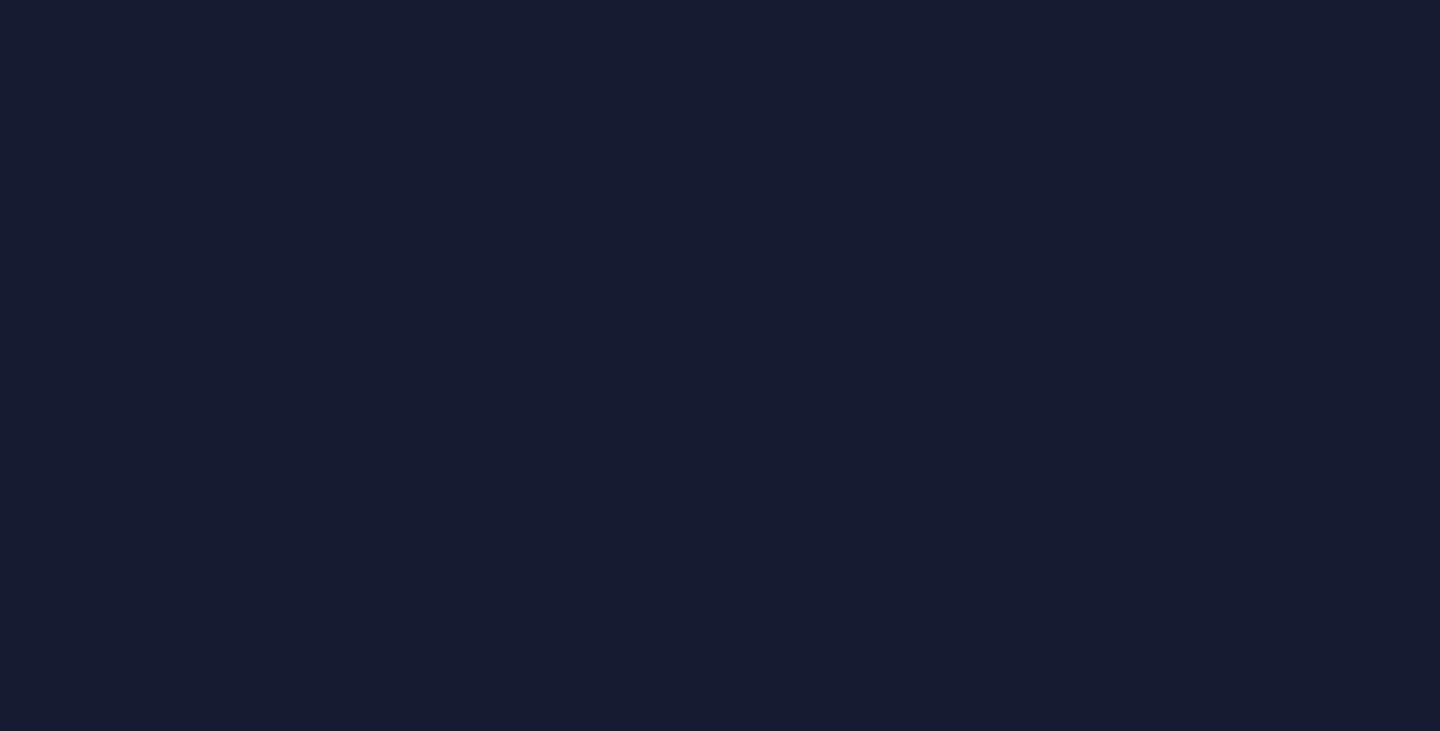 scroll, scrollTop: 0, scrollLeft: 0, axis: both 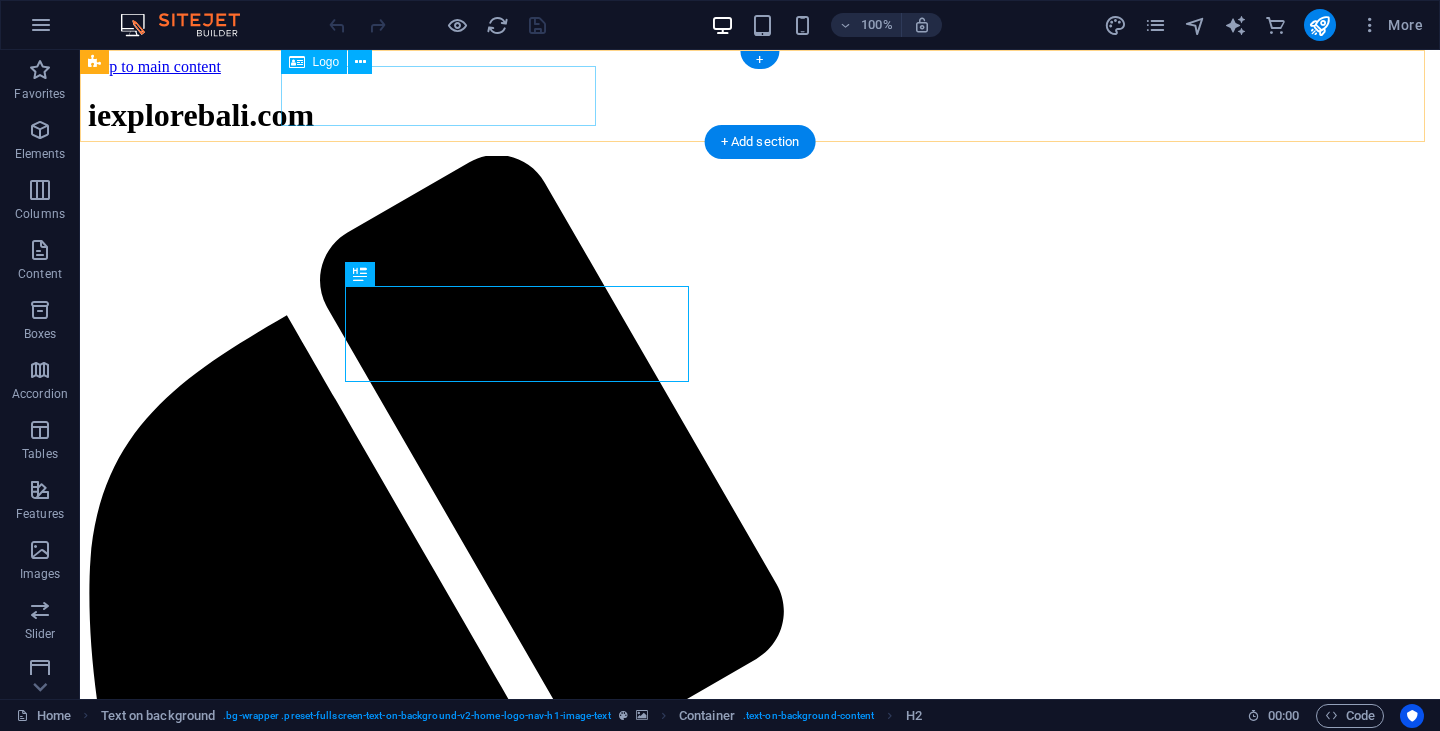 click on "iexplorebali.com" at bounding box center (760, 115) 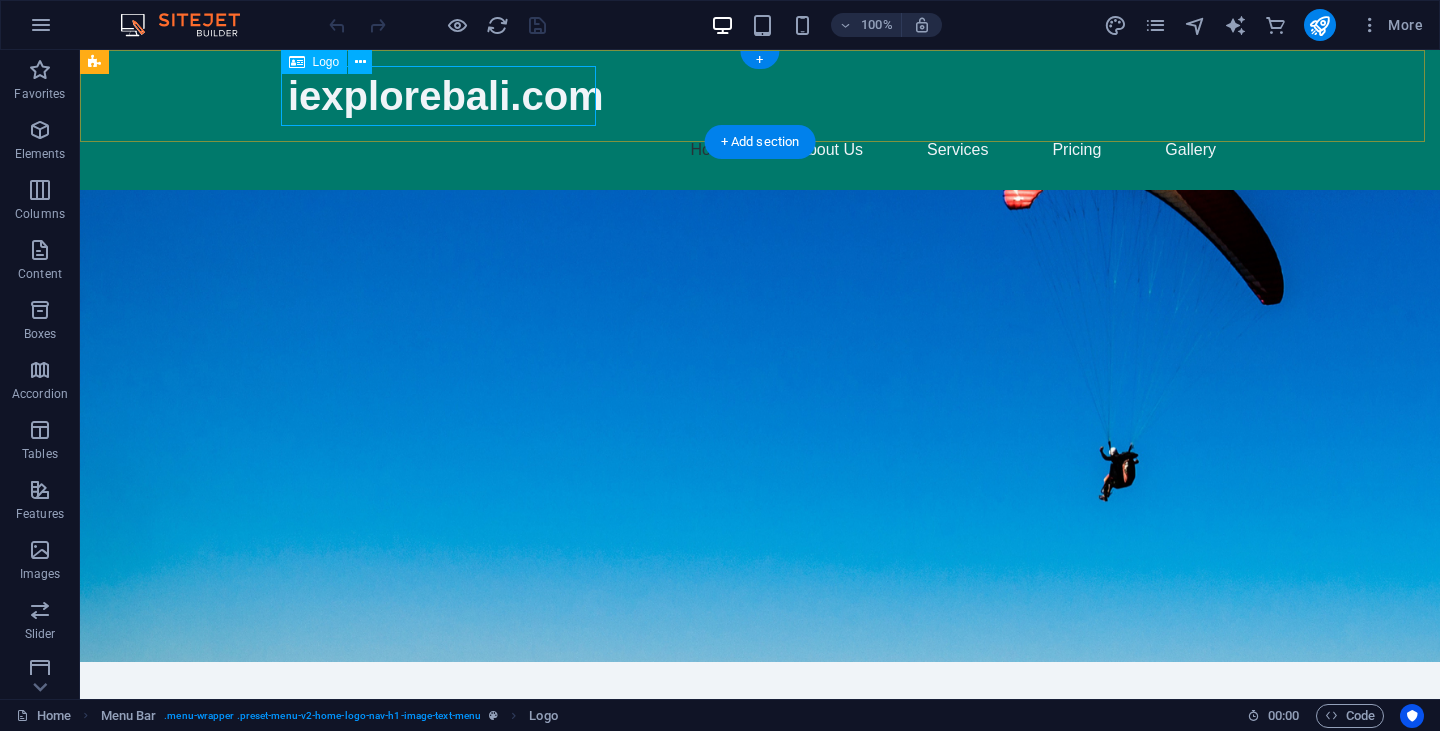 click on "iexplorebali.com" at bounding box center [760, 96] 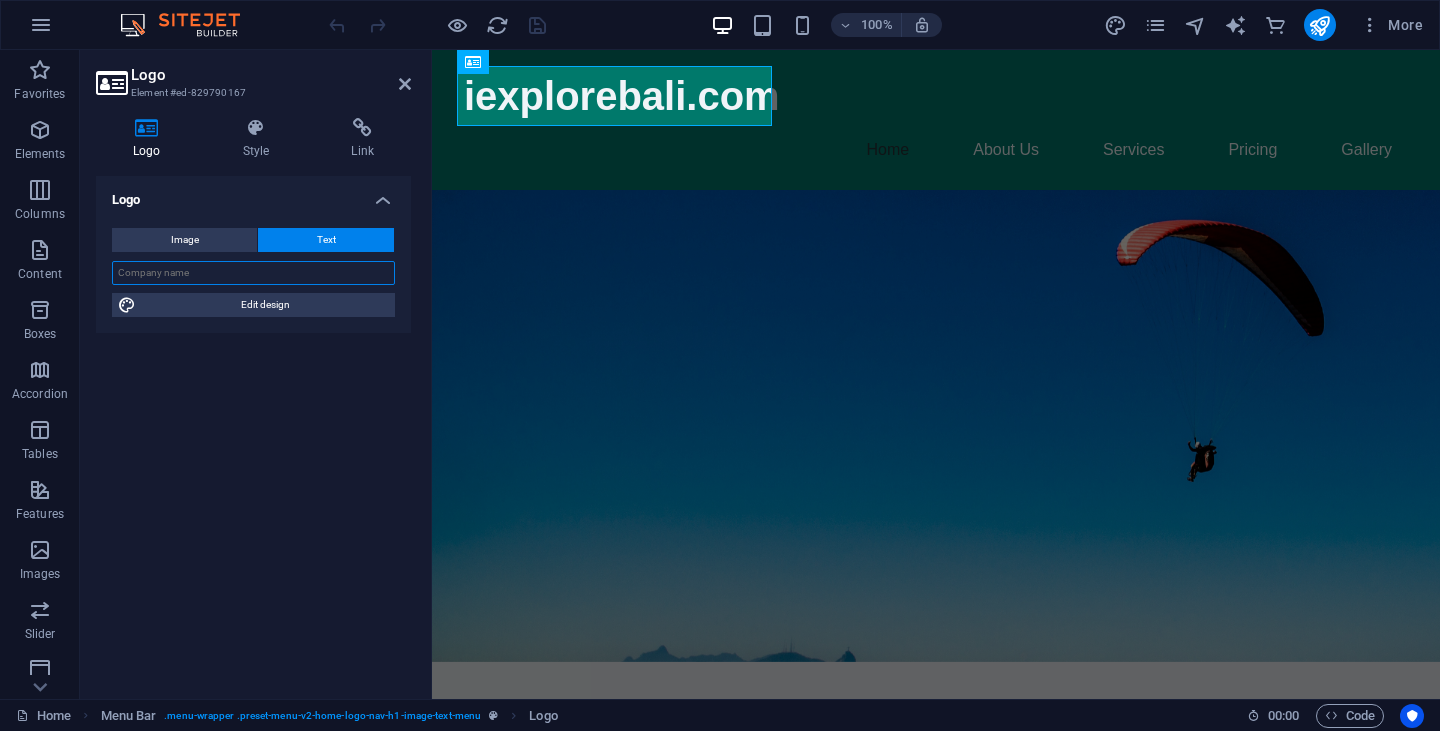 click at bounding box center [253, 273] 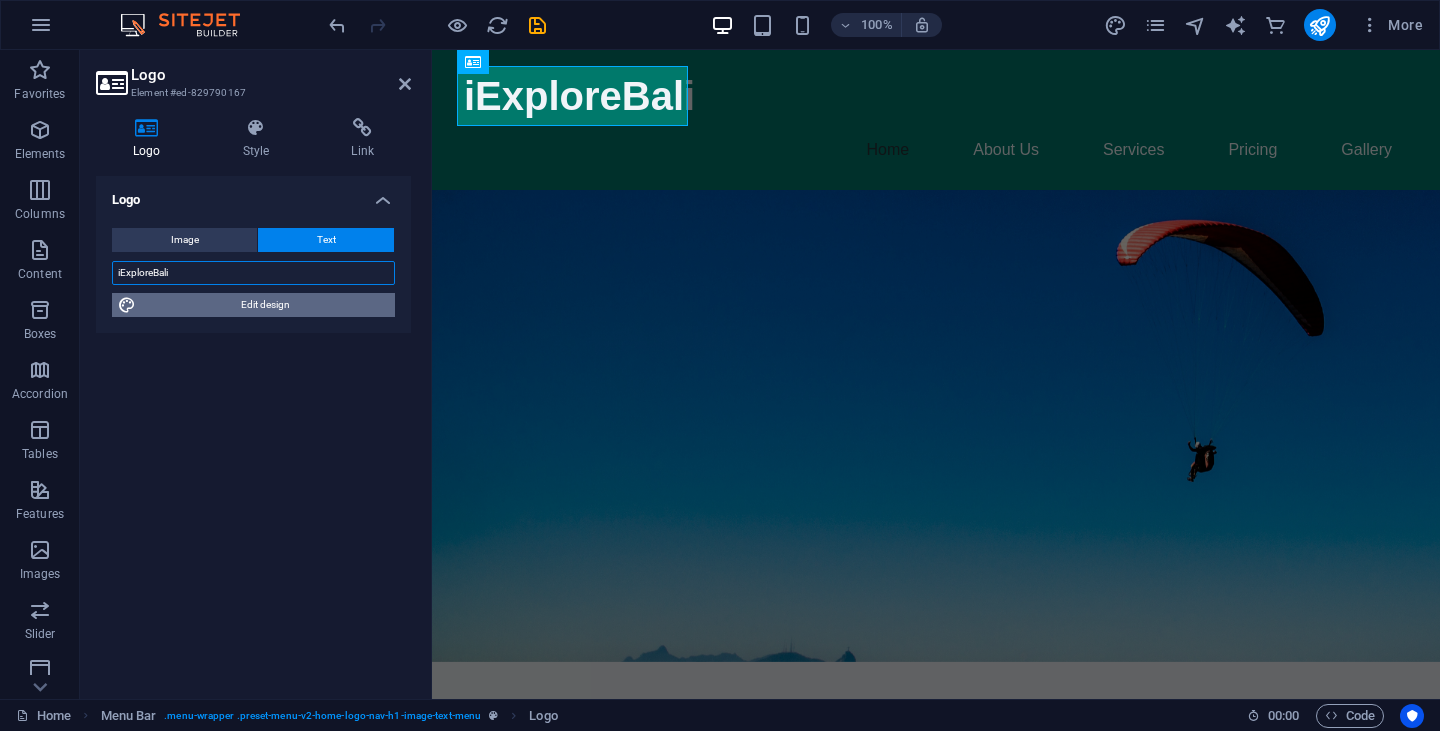 type on "iExploreBali" 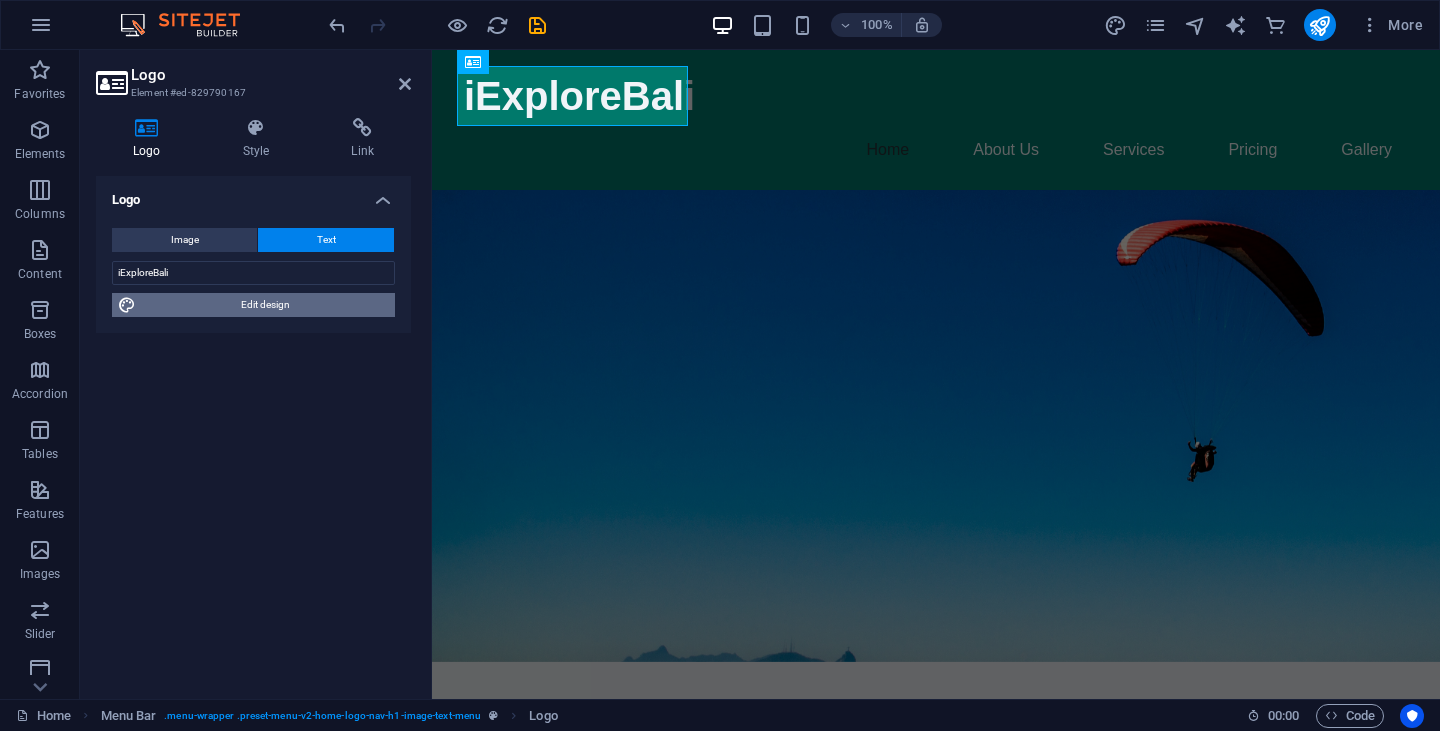 click on "Edit design" at bounding box center [265, 305] 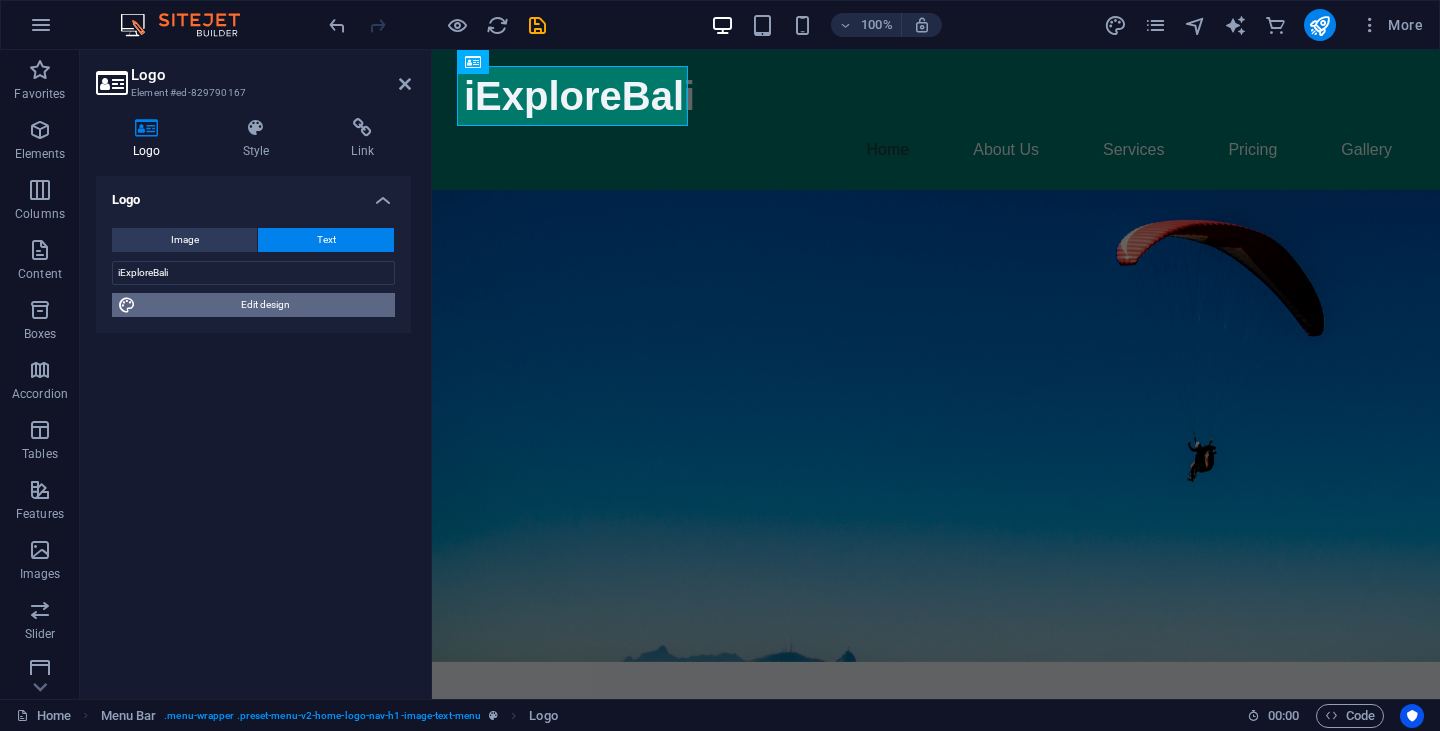 select on "px" 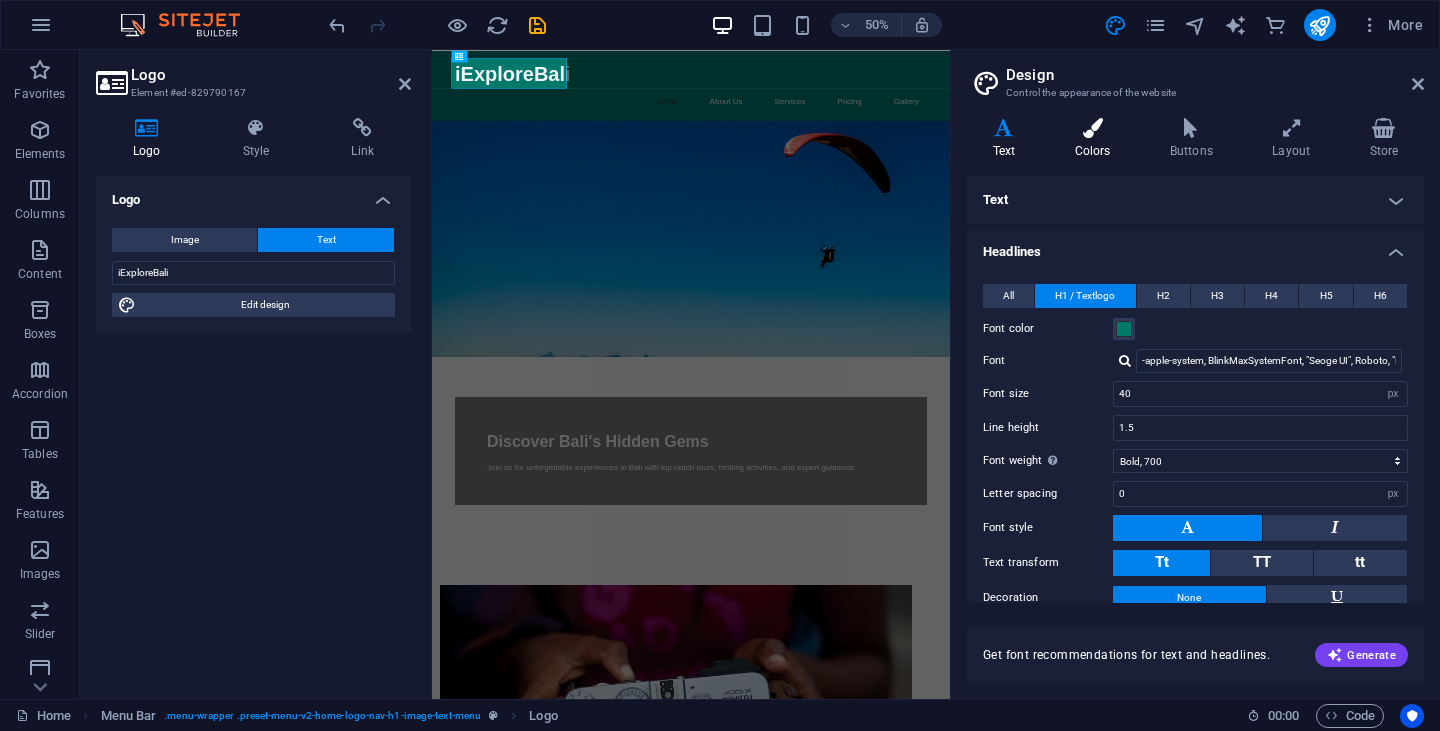 click on "Colors" at bounding box center (1096, 139) 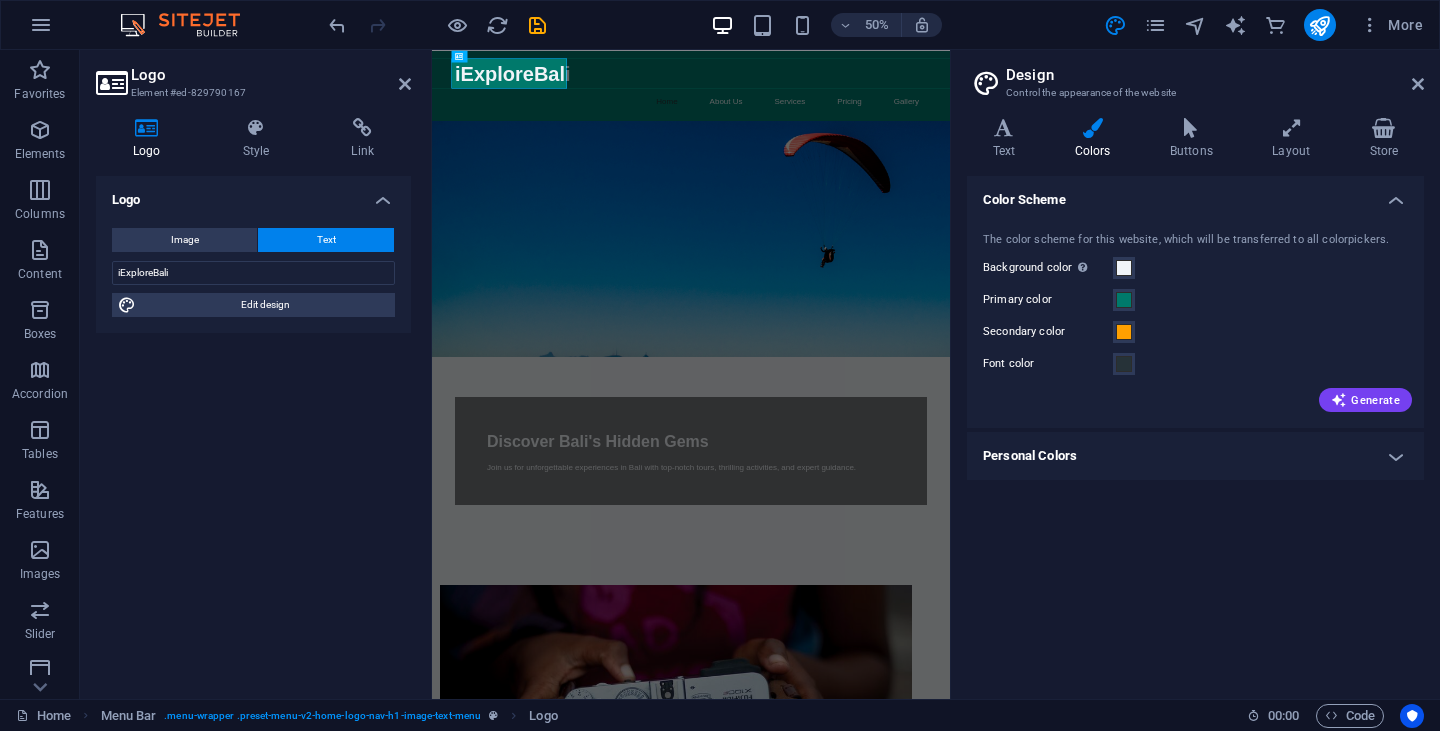 drag, startPoint x: 1113, startPoint y: 141, endPoint x: 1103, endPoint y: 287, distance: 146.34207 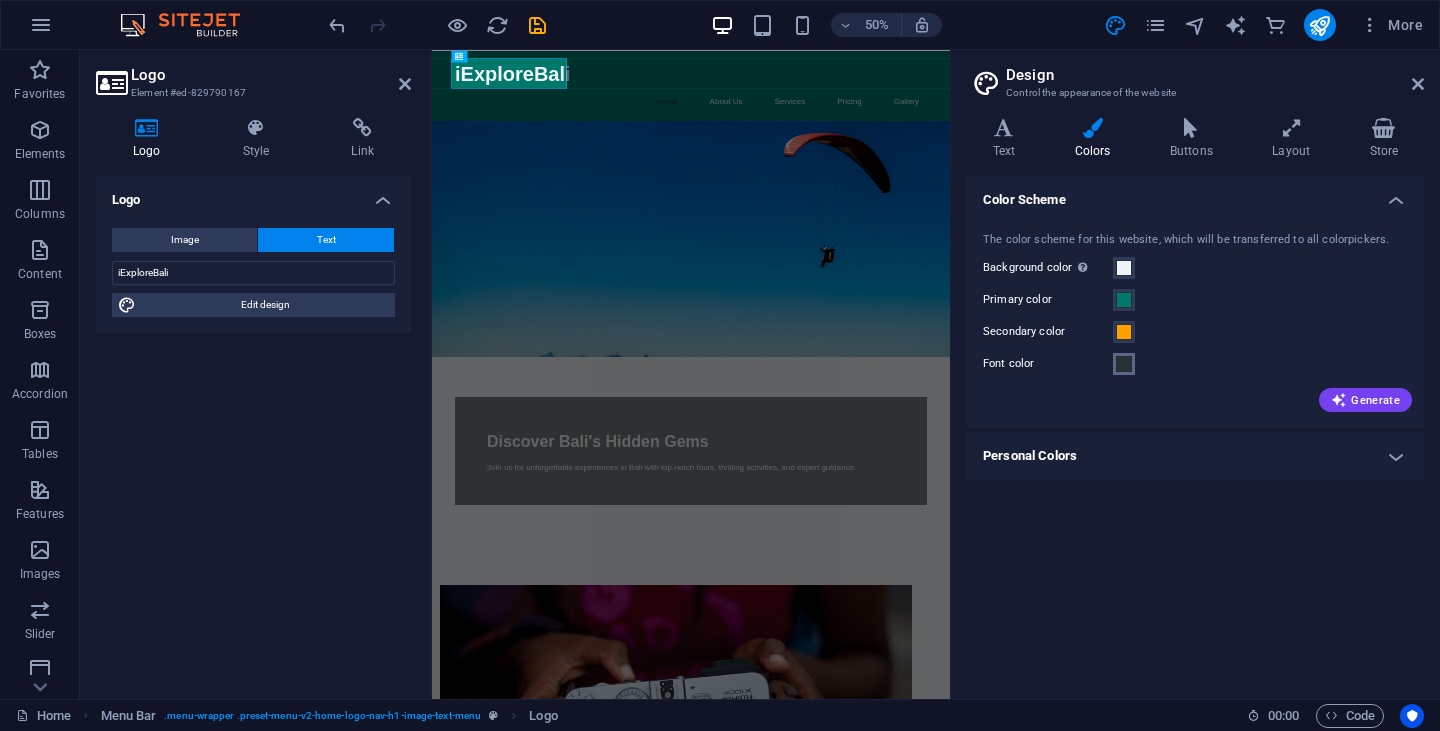 click at bounding box center [1124, 364] 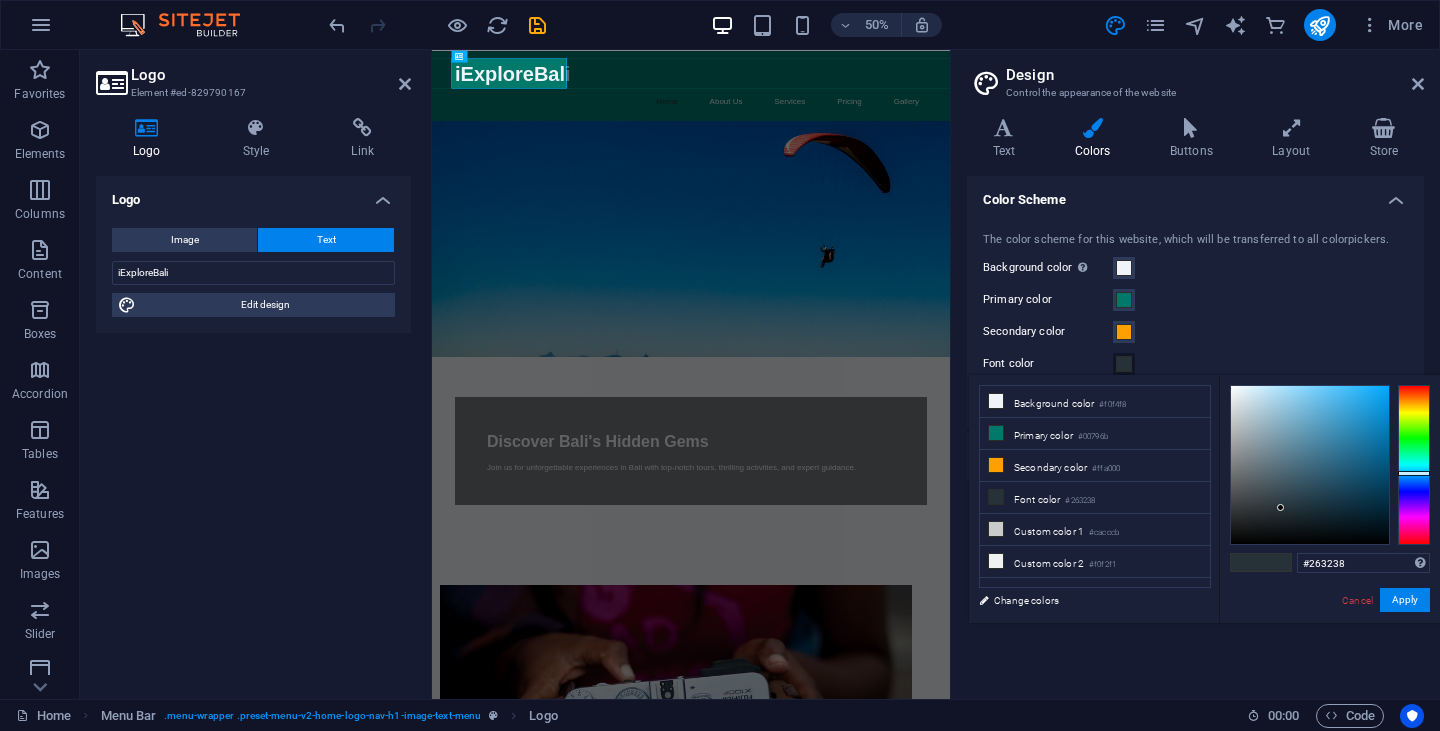click on "Logo Image Text Drag files here, click to choose files or select files from Files or our free stock photos & videos Select files from the file manager, stock photos, or upload file(s) Upload Width Default auto px rem % em vh vw Fit image Automatically fit image to a fixed width and height Height Default auto px Alignment Lazyload Loading images after the page loads improves page speed. Responsive Automatically load retina image and smartphone optimized sizes. Lightbox Use as headline The image will be wrapped in an H1 headline tag. Useful for giving alternative text the weight of an H1 headline, e.g. for the logo. Leave unchecked if uncertain. Optimized Images are compressed to improve page speed. Position Direction Custom X offset 50 px rem % vh vw Y offset 50 px rem % vh vw iExploreBali Edit design Text Float No float Image left Image right Determine how text should behave around the image. Text Alternative text Image caption Paragraph Format Normal Heading 1 Heading 2 Heading 3 Heading 4 Heading 5 Code 8 9" at bounding box center [253, 429] 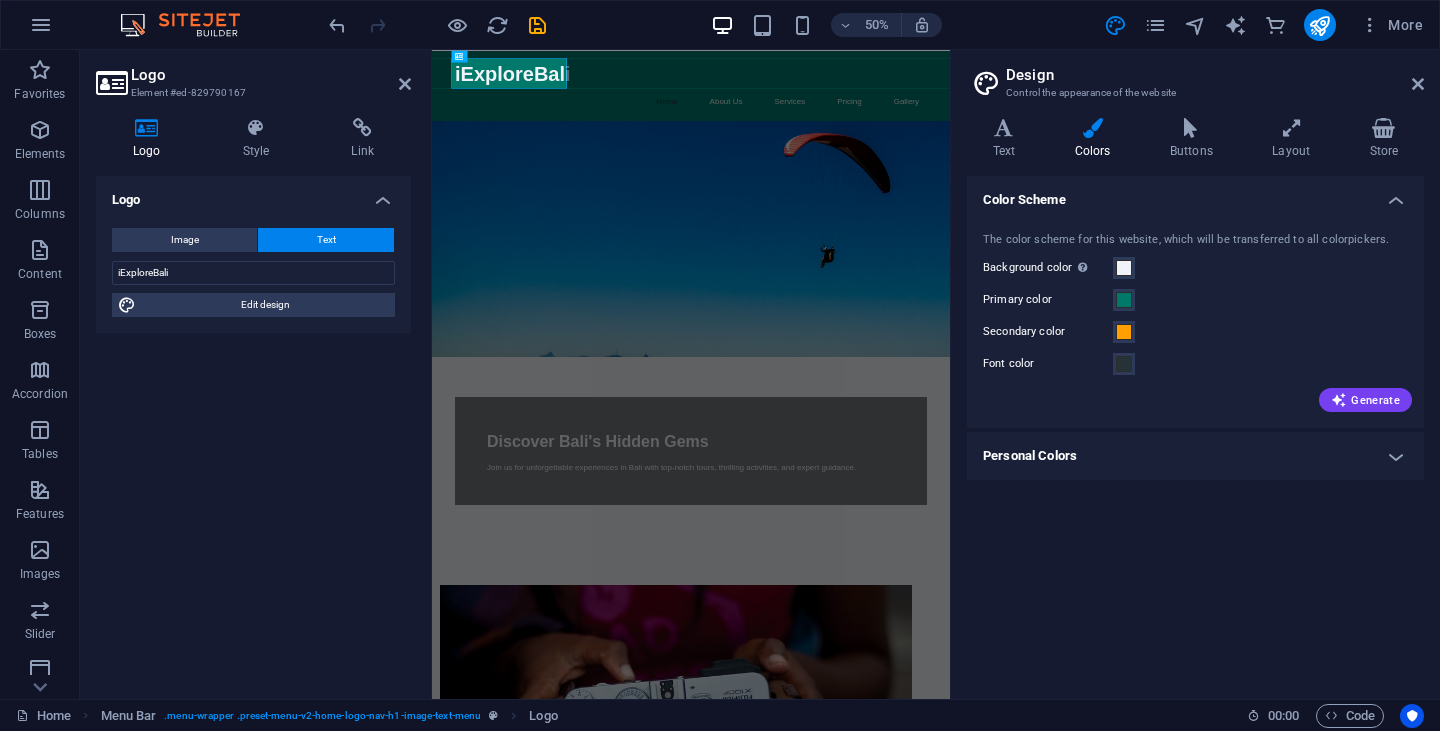 click on "Design Control the appearance of the website Variants  Text  Colors  Buttons  Layout  Store Text Standard Bold Links Font color Font -apple-system, BlinkMaxSystemFont, "Seoge UI", Roboto, "Helvetica Neue", Arial, sans-serif Font size 16 rem px Line height 1.5 Font weight To display the font weight correctly, it may need to be enabled.  Manage Fonts Thin, 100 Extra-light, 200 Light, 300 Regular, 400 Medium, 500 Semi-bold, 600 Bold, 700 Extra-bold, 800 Black, 900 Letter spacing 0 rem px Font style Text transform Tt TT tt Text align Font weight To display the font weight correctly, it may need to be enabled.  Manage Fonts Thin, 100 Extra-light, 200 Light, 300 Regular, 400 Medium, 500 Semi-bold, 600 Bold, 700 Extra-bold, 800 Black, 900 Default Hover / Active Font color Font color Decoration None Decoration None Transition duration 0.3 s Transition function Ease Ease In Ease Out Ease In/Ease Out Linear Headlines All H1 / Textlogo H2 H3 H4 H5 H6 Font color Font Line height 1.5 Font weight Manage Fonts Thin, 100 0 0" at bounding box center (1195, 374) 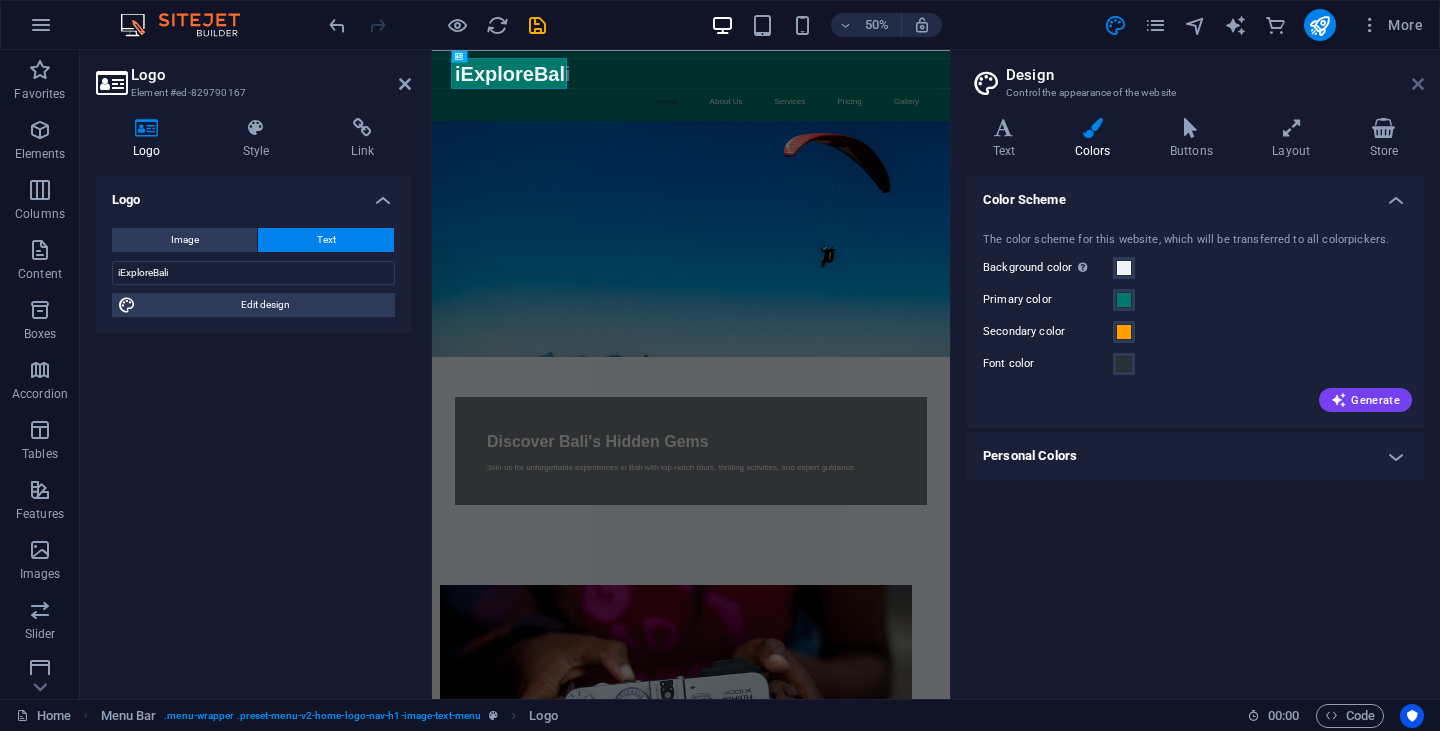 click at bounding box center [1418, 84] 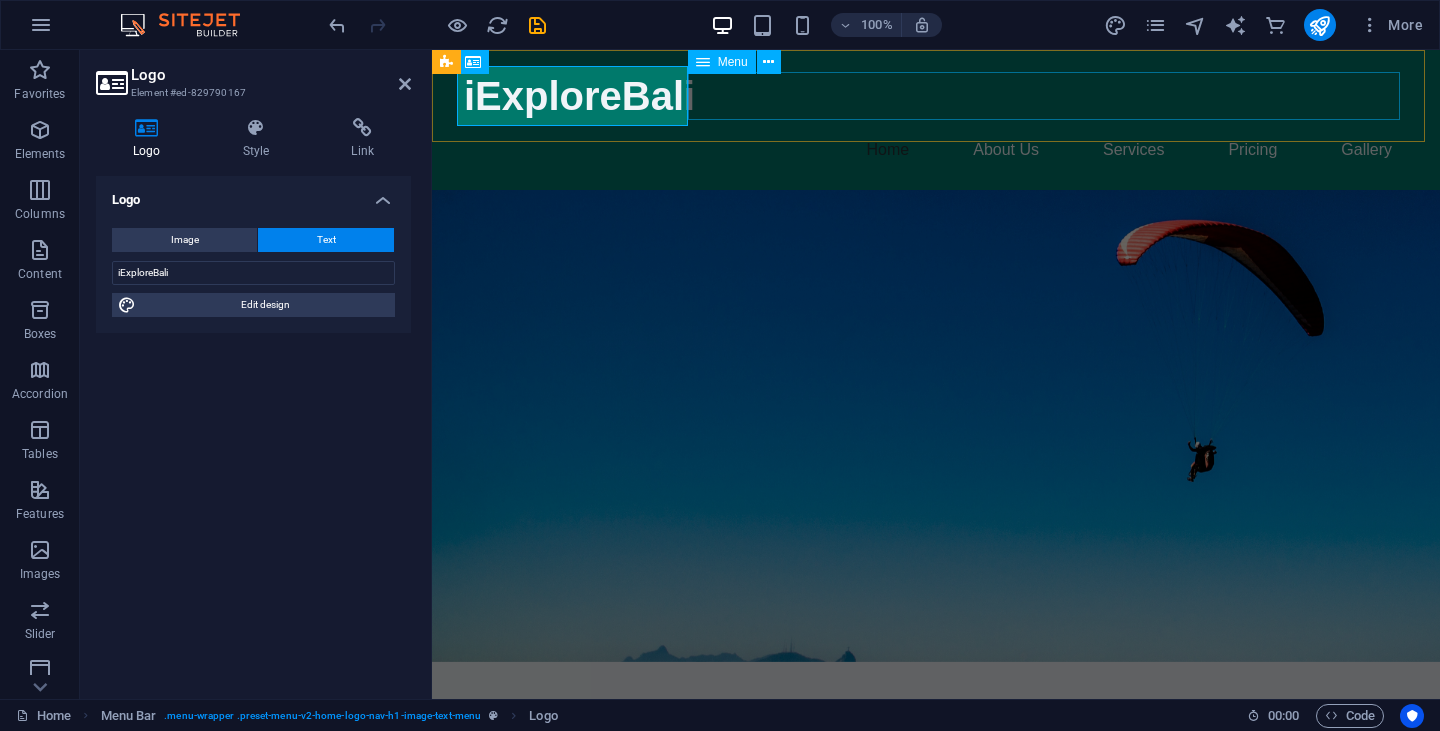 click on "Home About Us Services Pricing Gallery" at bounding box center (936, 150) 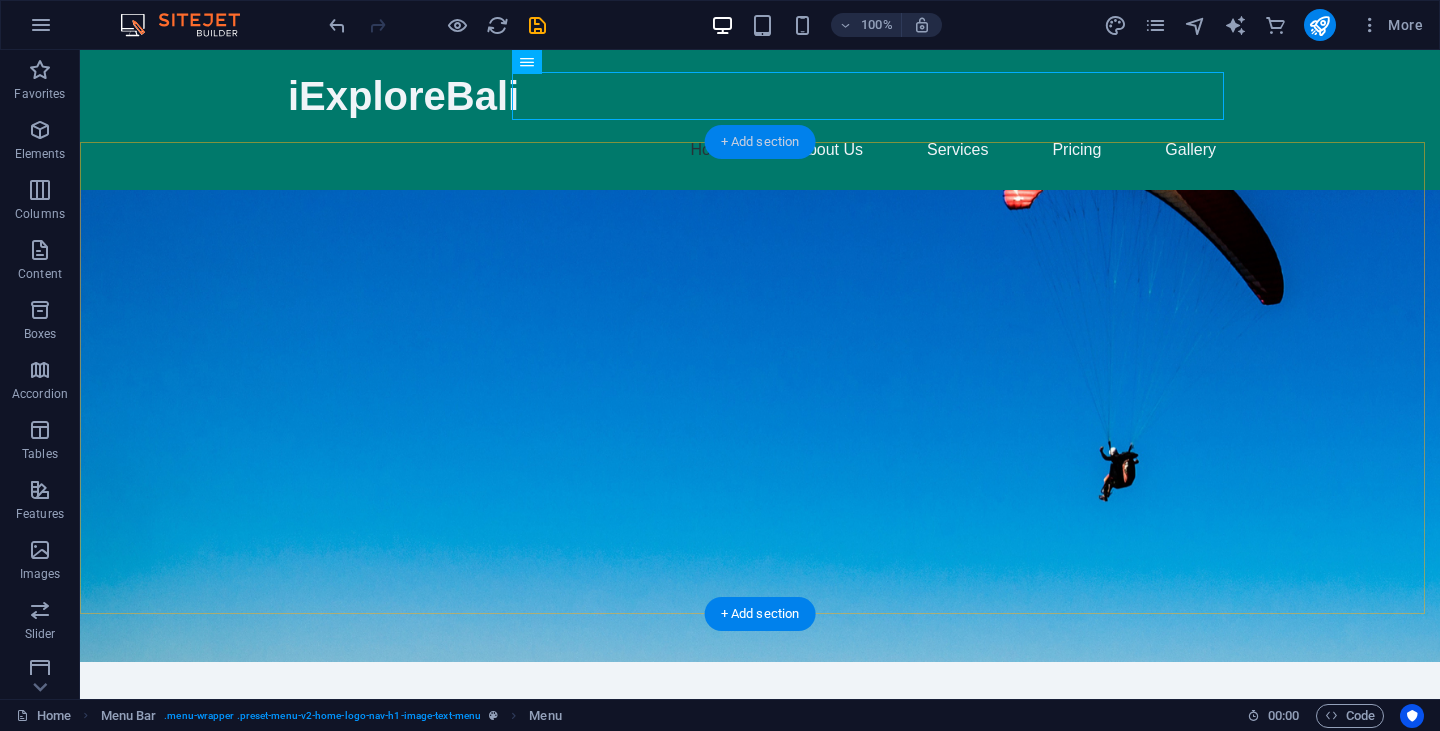 click on "+ Add section" at bounding box center (760, 142) 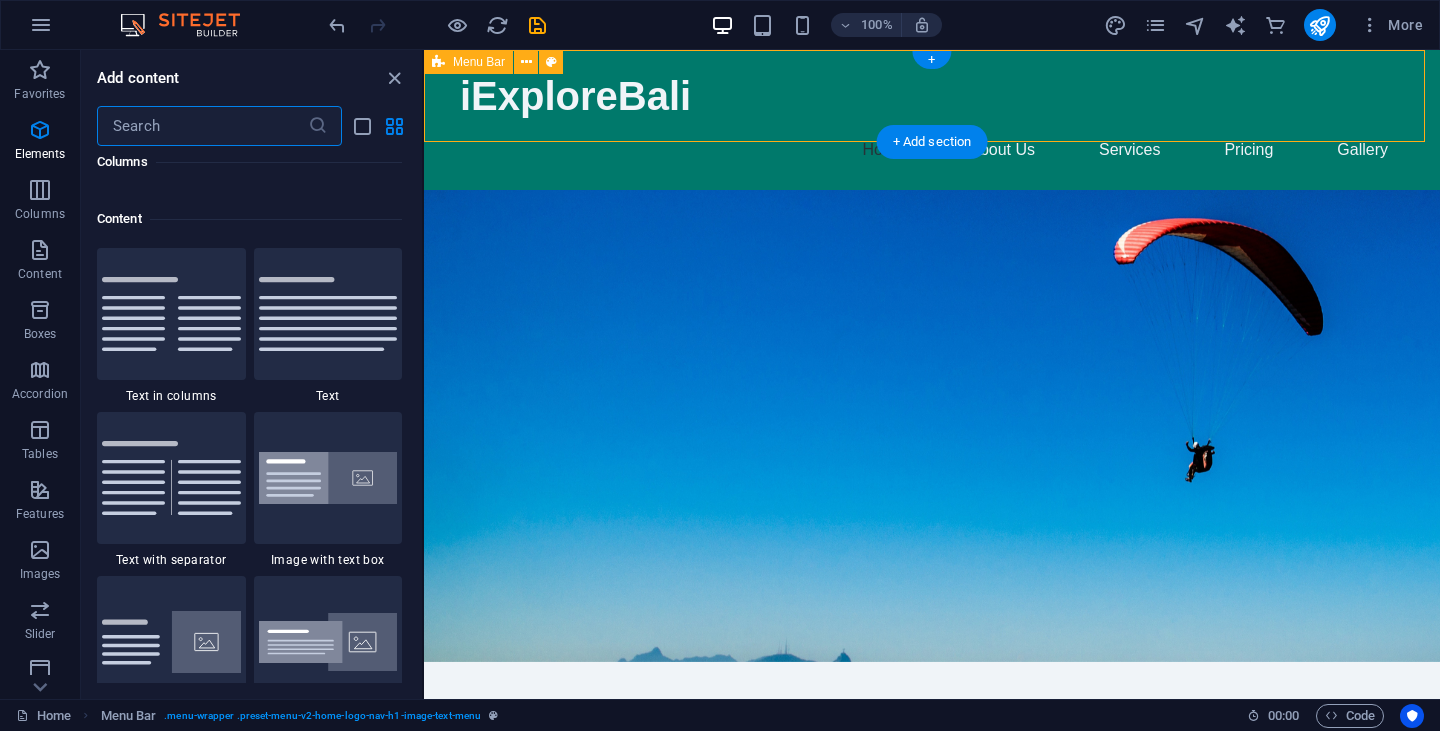 scroll, scrollTop: 3499, scrollLeft: 0, axis: vertical 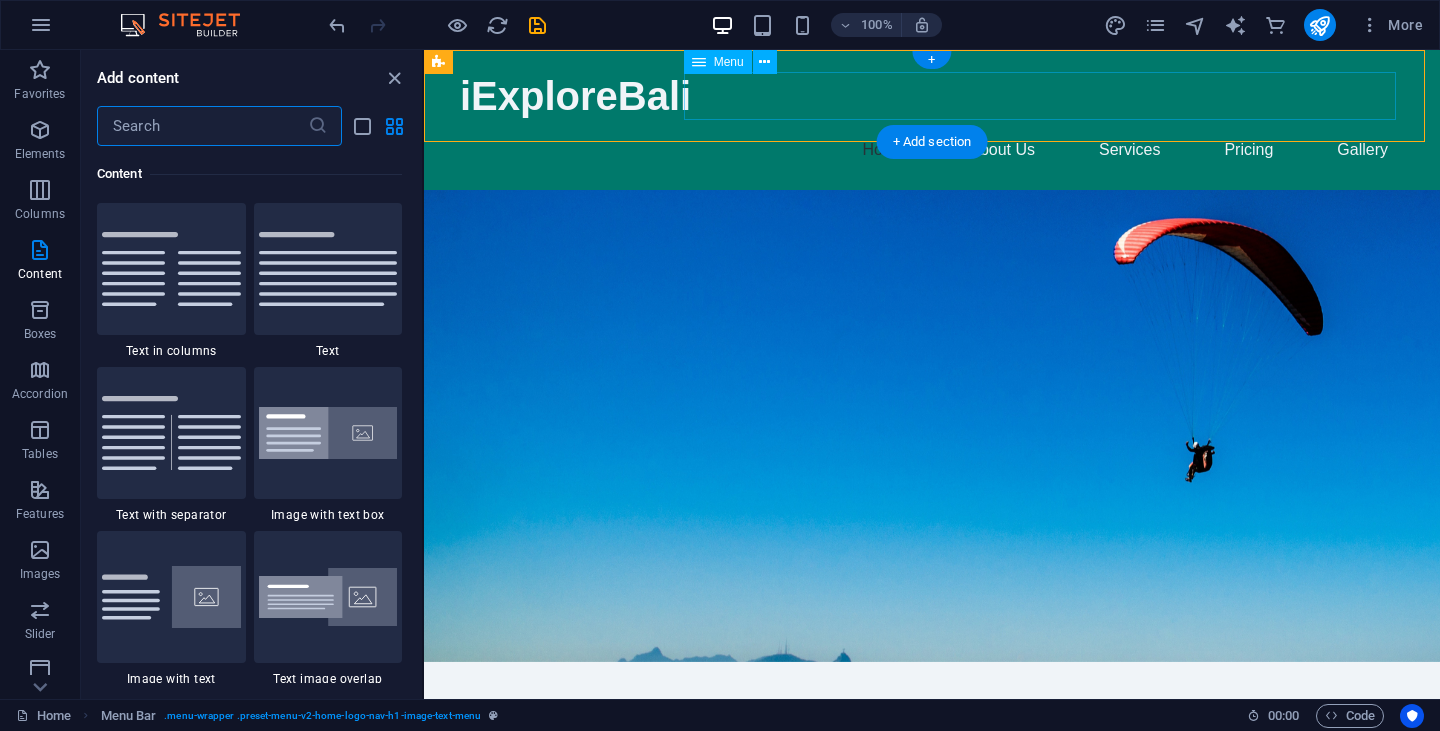 click on "Home About Us Services Pricing Gallery" at bounding box center [932, 150] 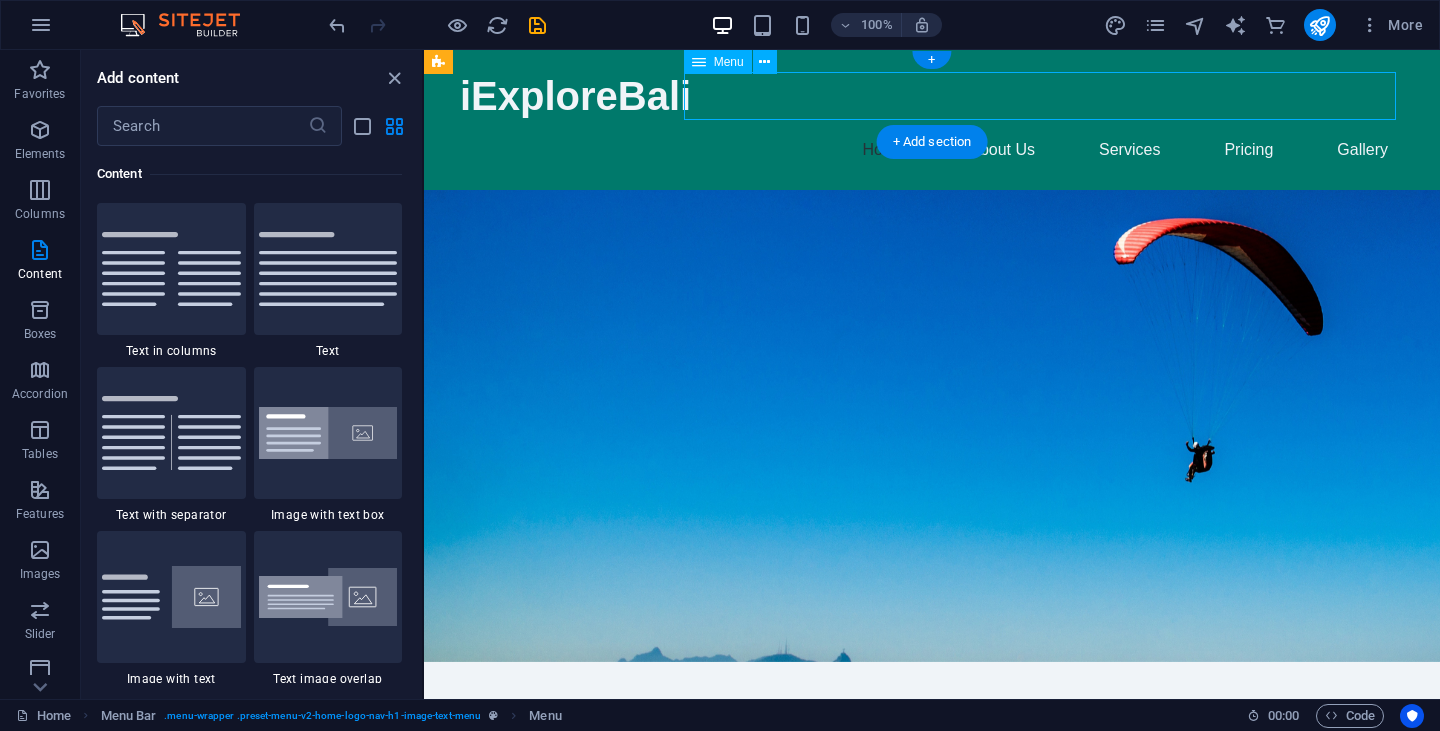 click on "Home About Us Services Pricing Gallery" at bounding box center (932, 150) 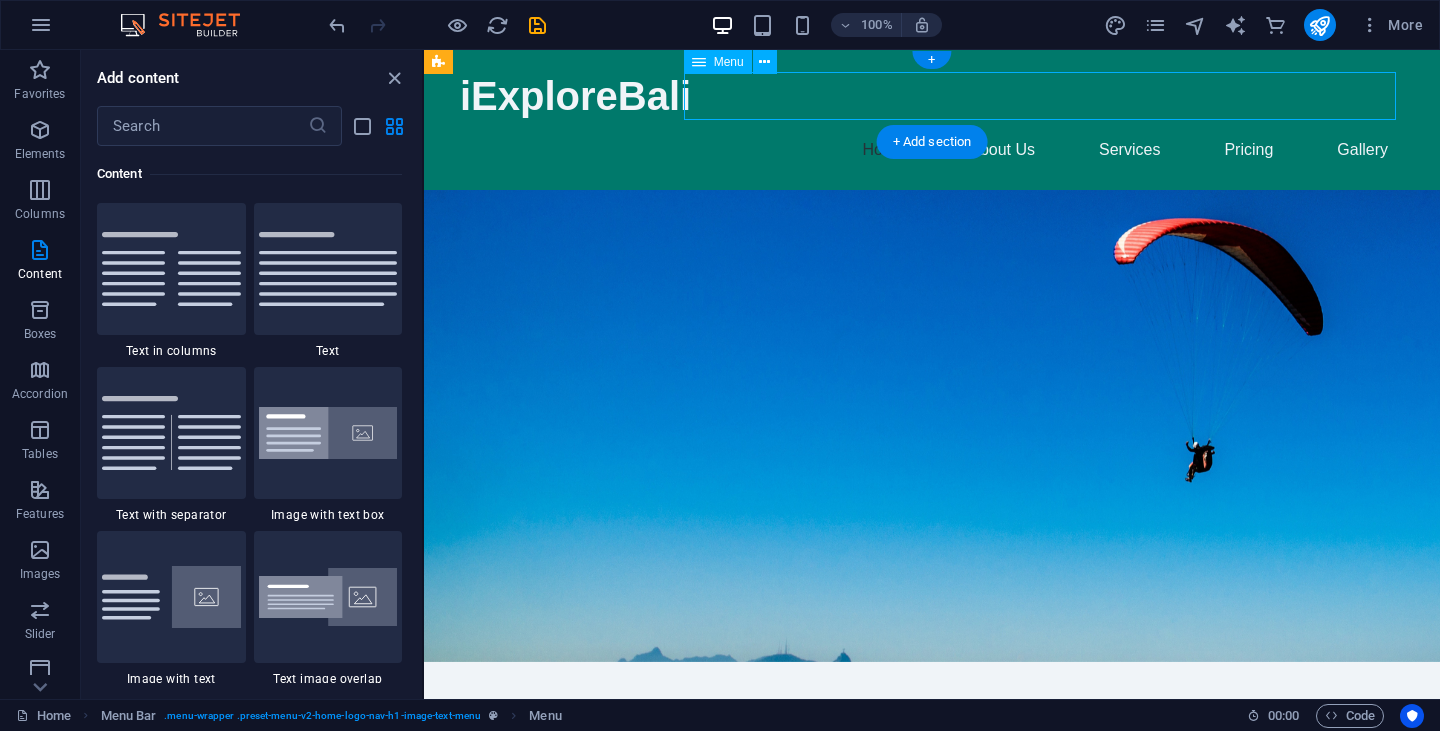 select 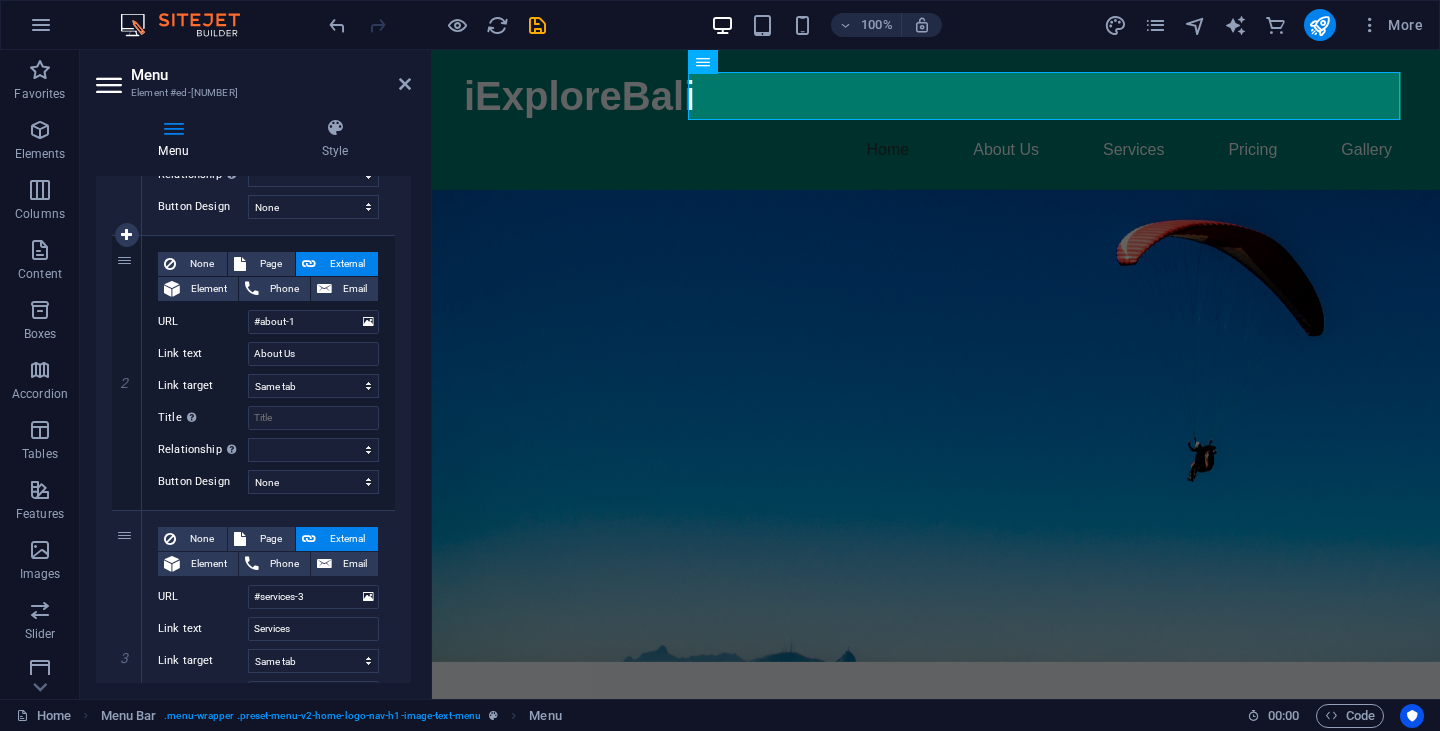 scroll, scrollTop: 415, scrollLeft: 0, axis: vertical 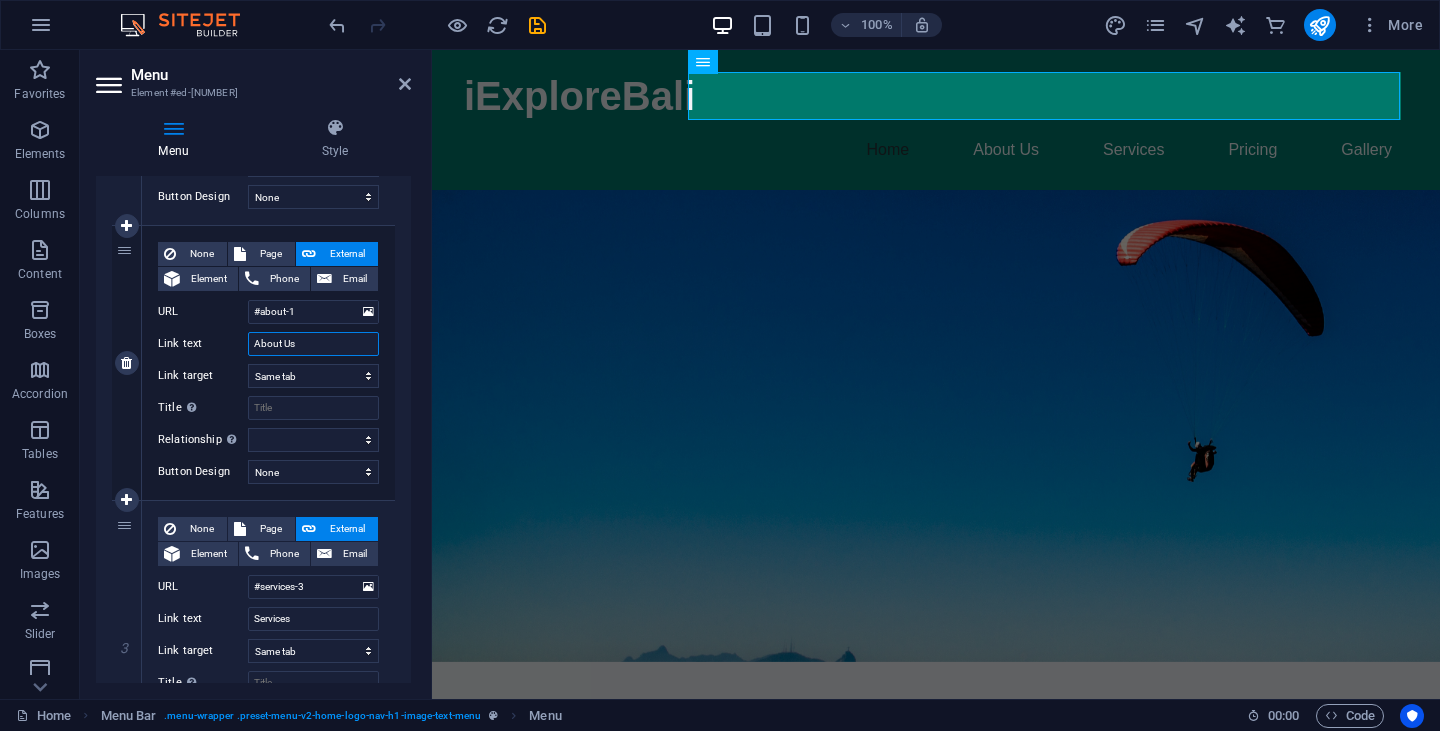click on "About Us" at bounding box center (313, 344) 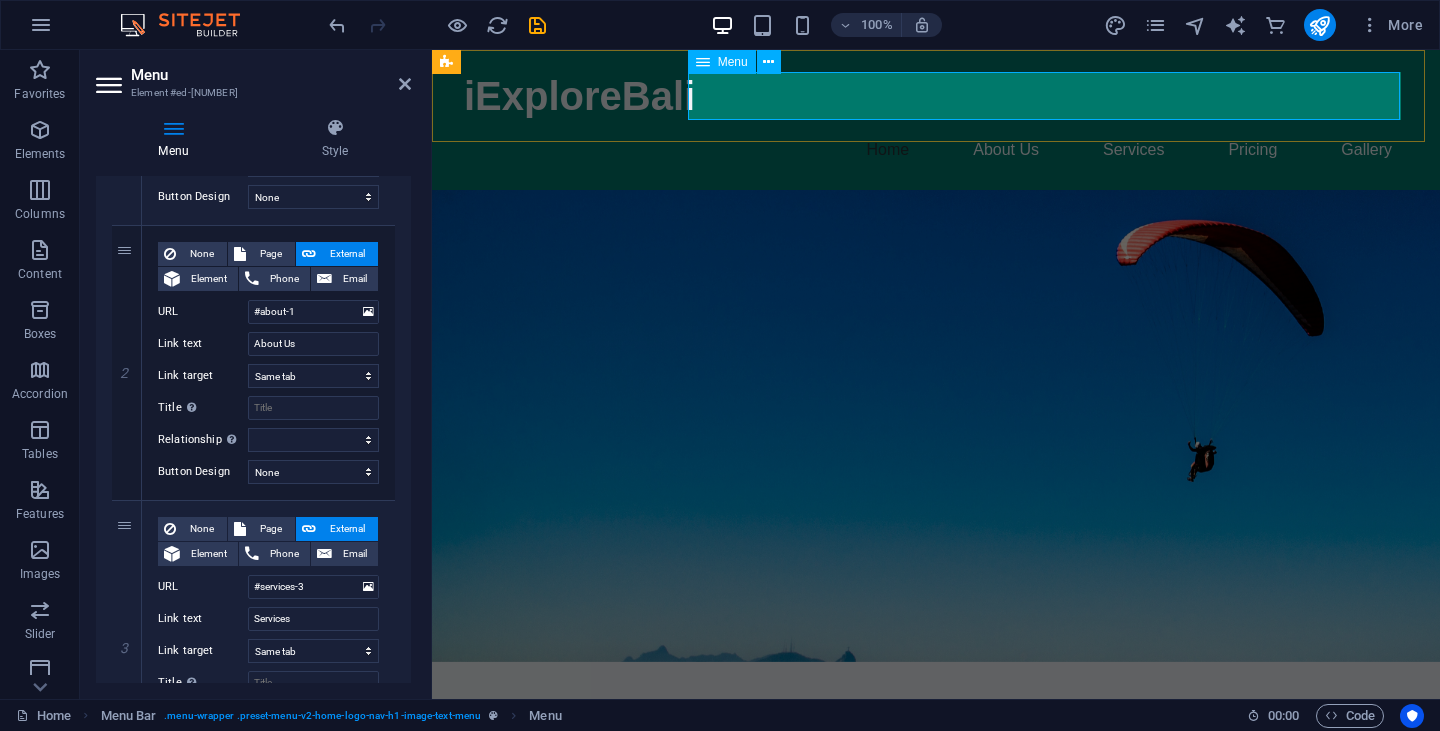 click on "Home About Us Services Pricing Gallery" at bounding box center [936, 150] 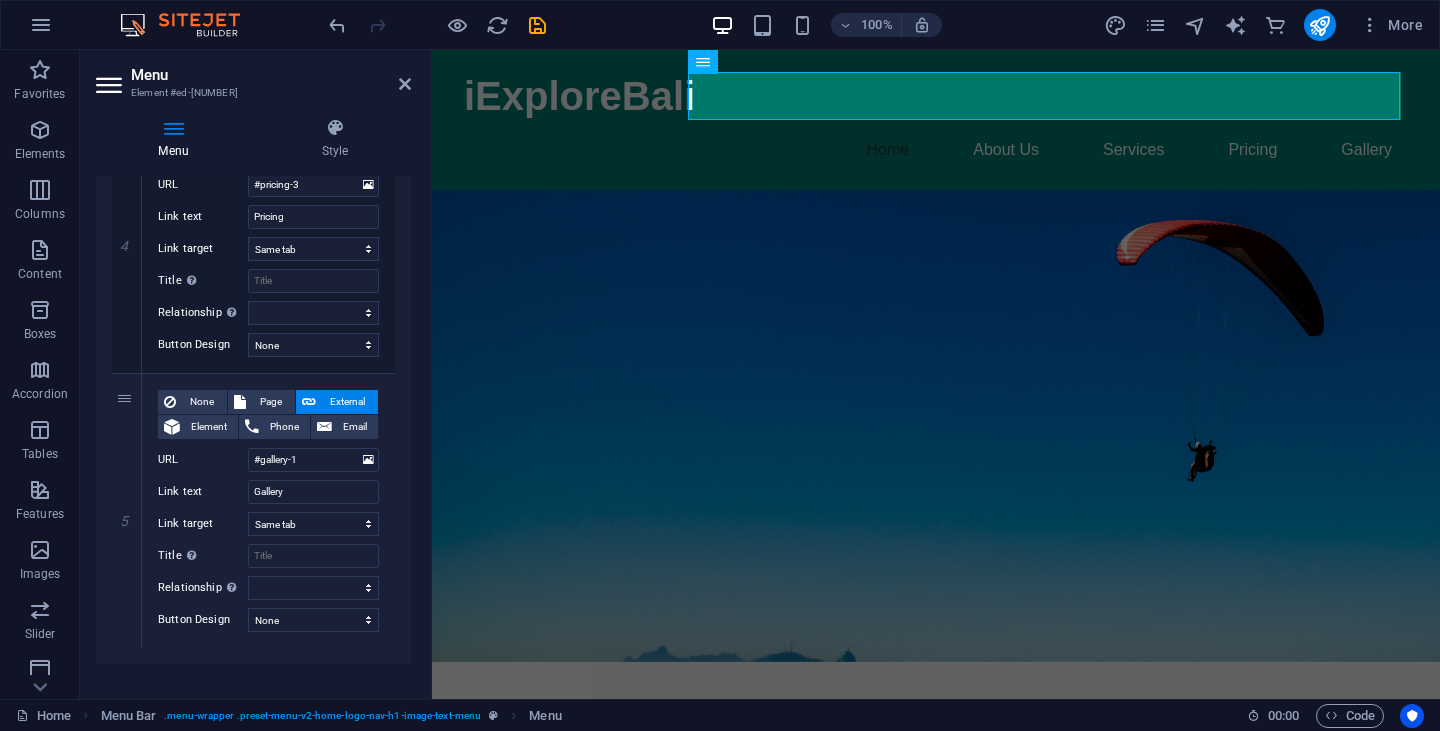 scroll, scrollTop: 1113, scrollLeft: 0, axis: vertical 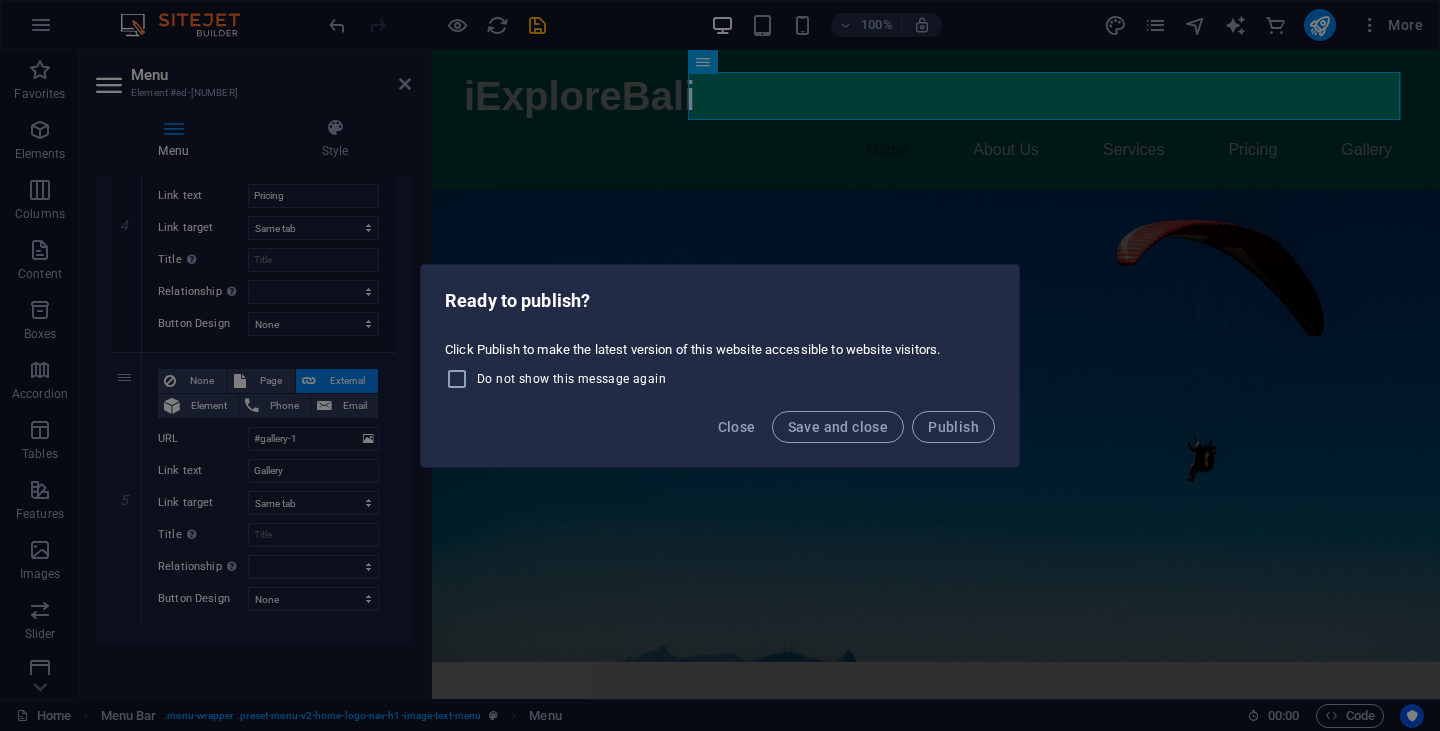 click on "Ready to publish? Click Publish to make the latest version of this website accessible to website visitors. Do not show this message again Close Save and close Publish" at bounding box center (720, 365) 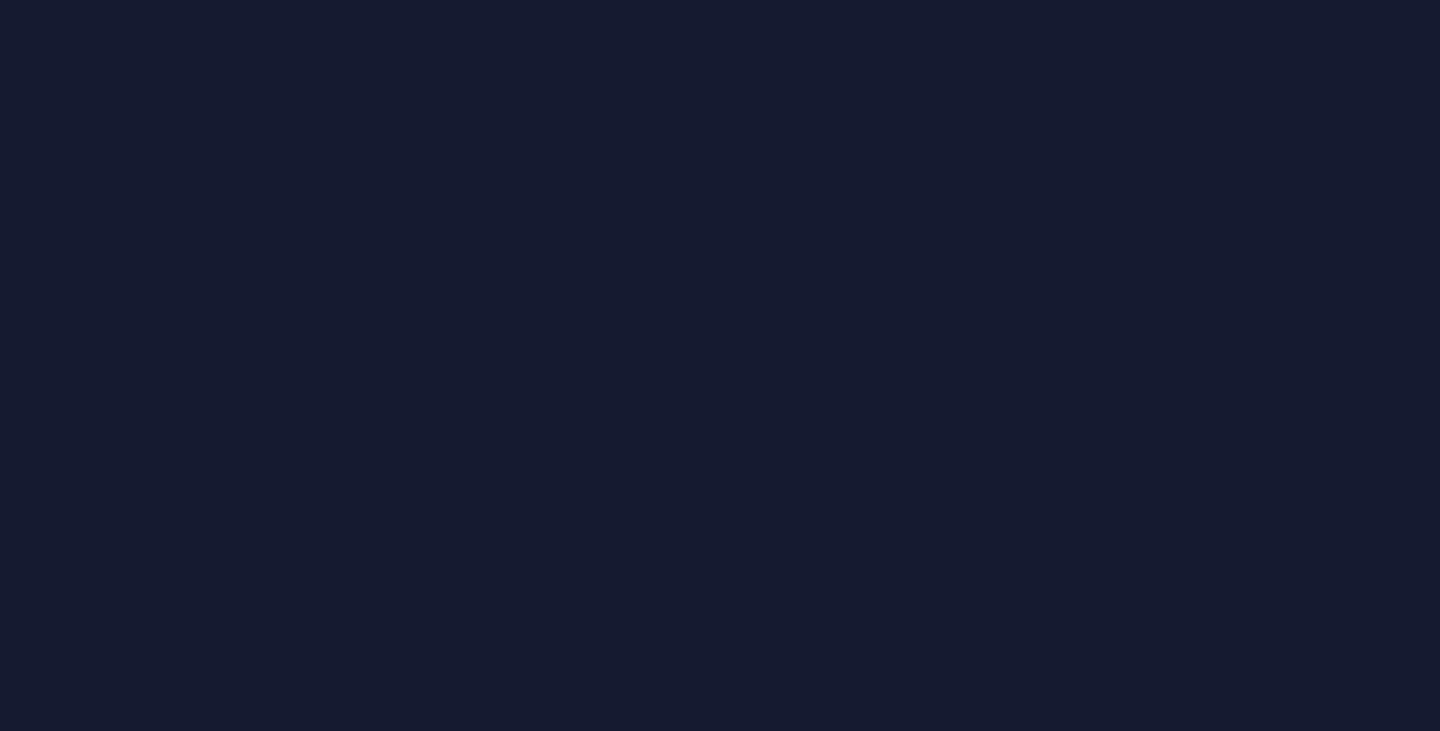 scroll, scrollTop: 0, scrollLeft: 0, axis: both 